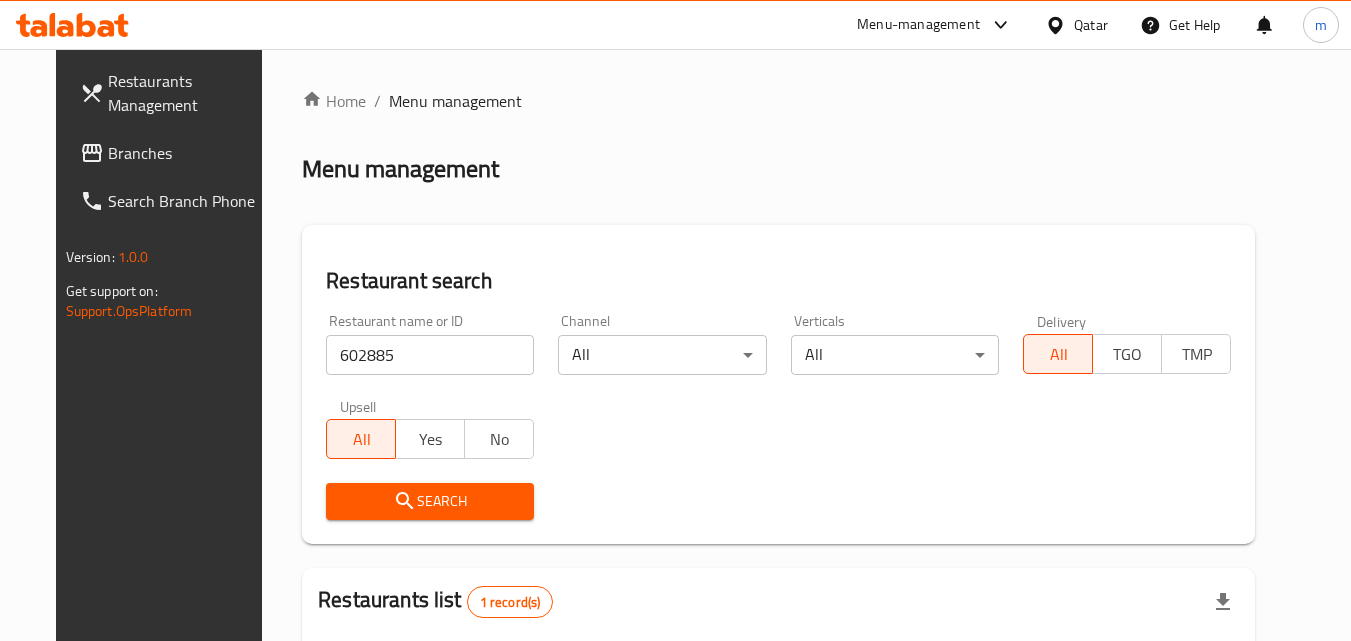 scroll, scrollTop: 234, scrollLeft: 0, axis: vertical 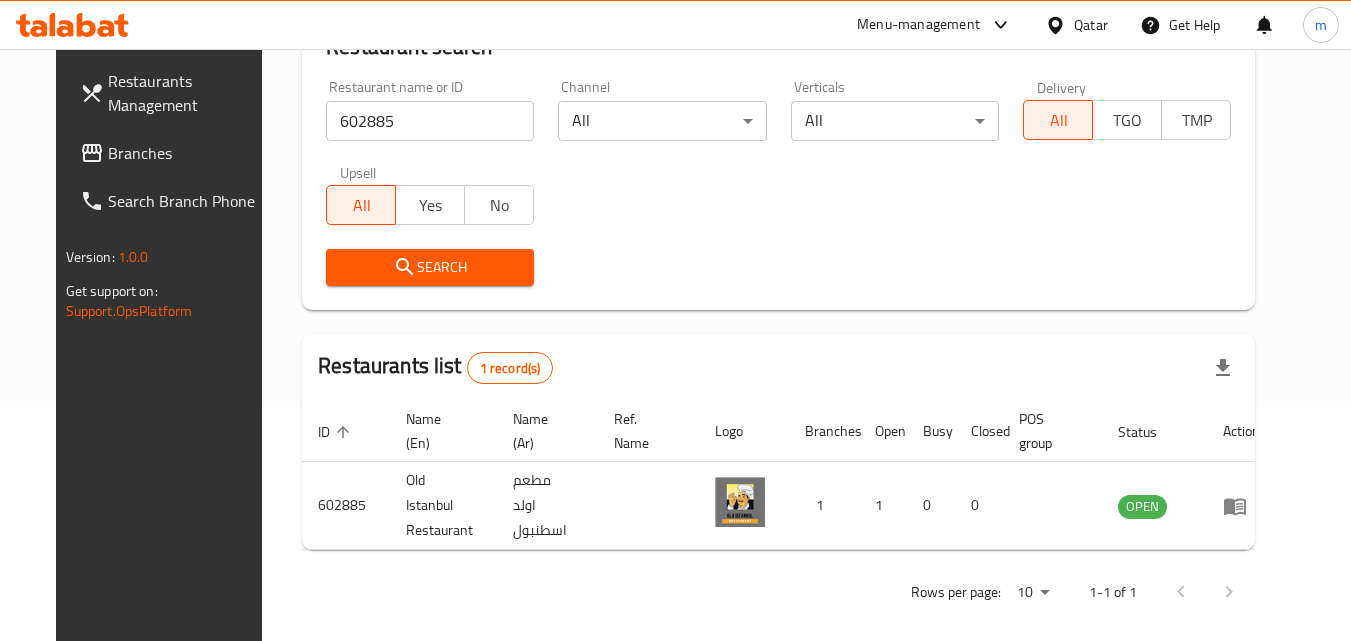 click 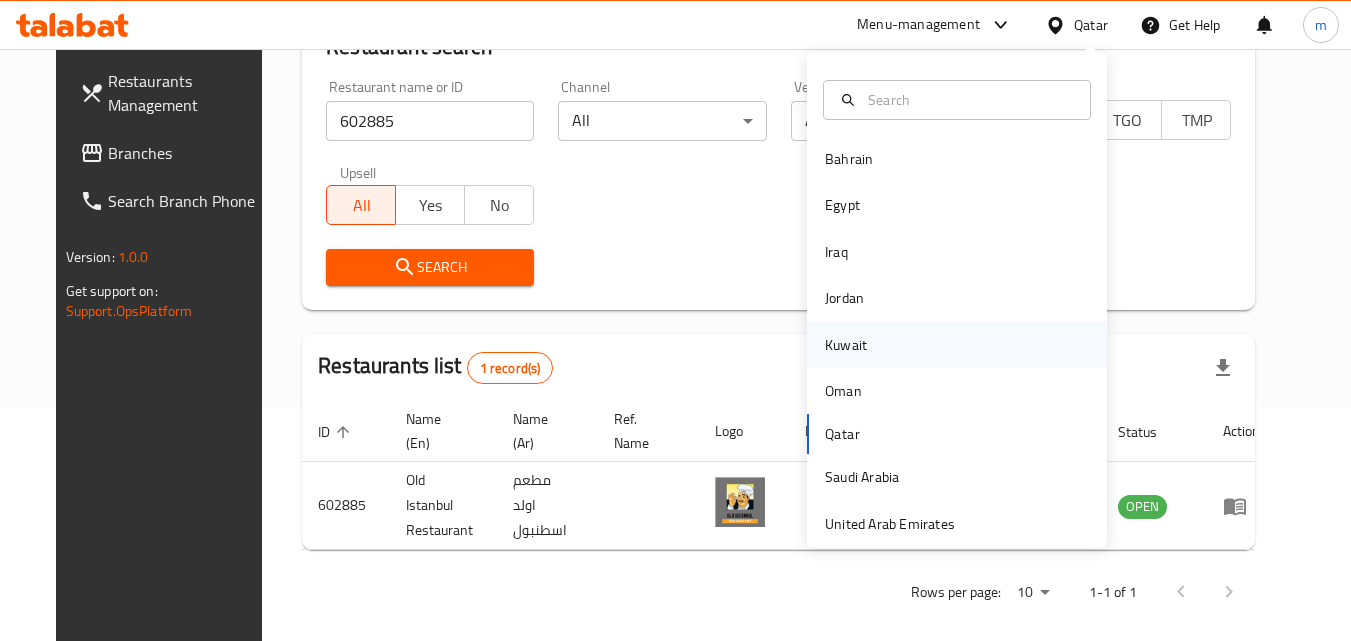 click on "Kuwait" at bounding box center [846, 345] 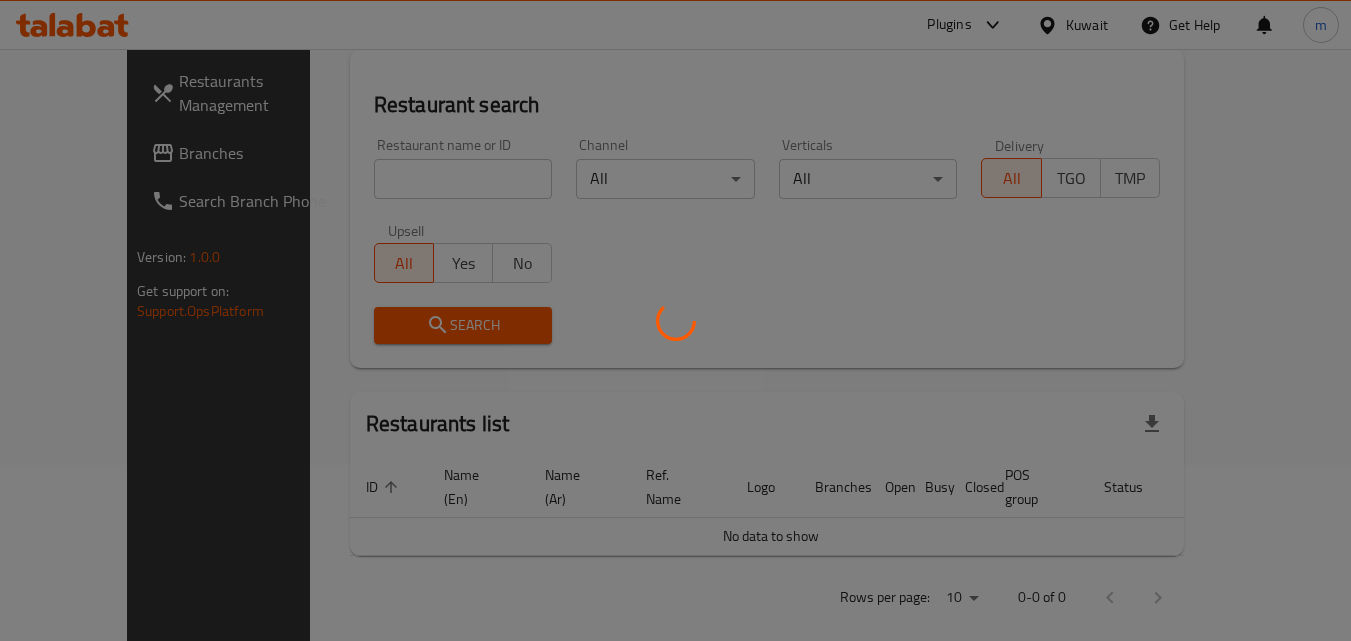 scroll, scrollTop: 234, scrollLeft: 0, axis: vertical 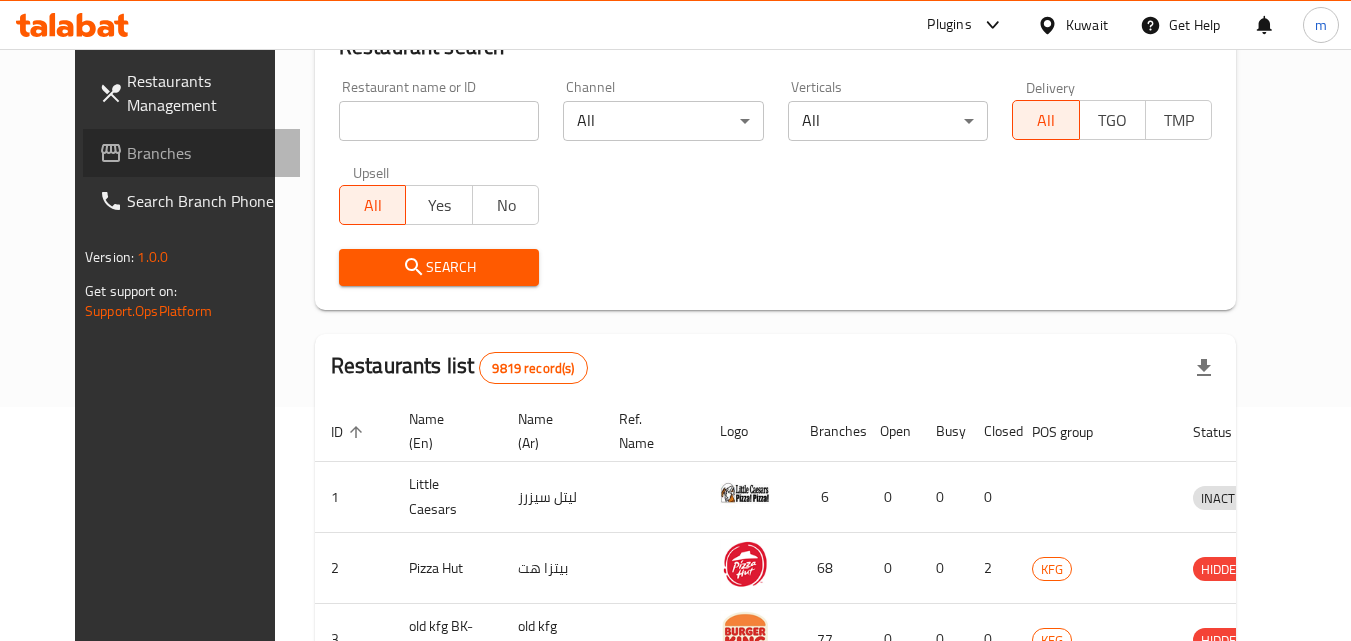 click on "Branches" at bounding box center [206, 153] 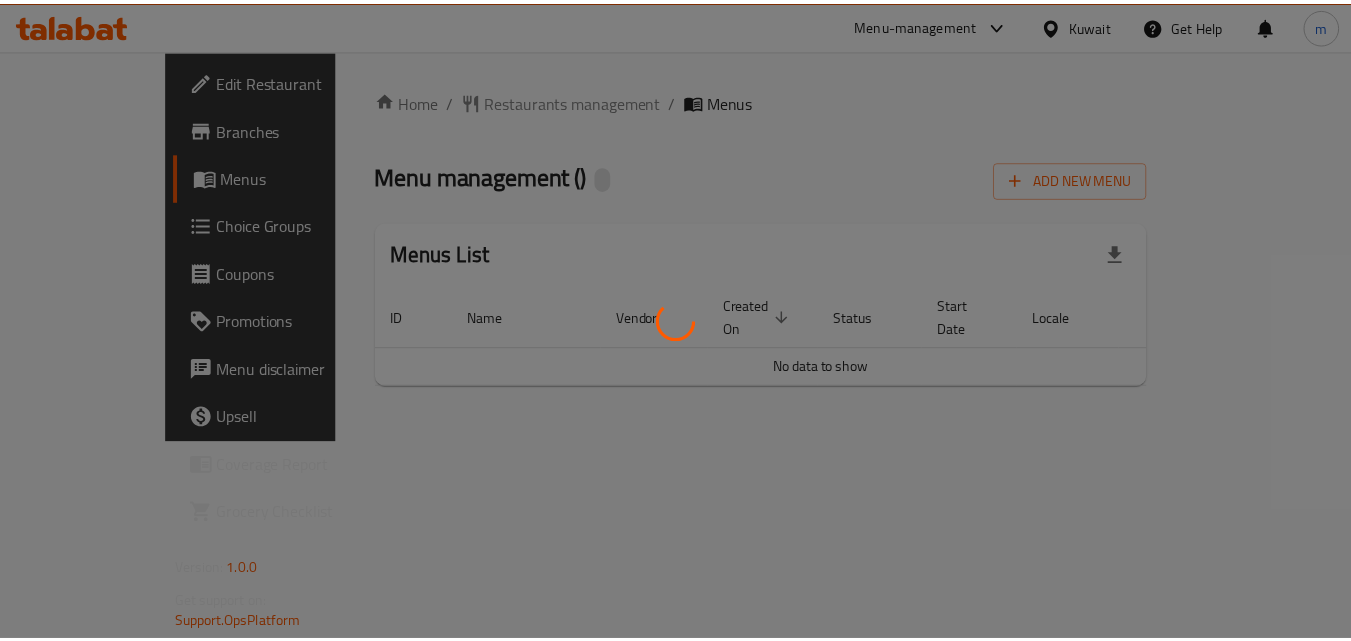 scroll, scrollTop: 0, scrollLeft: 0, axis: both 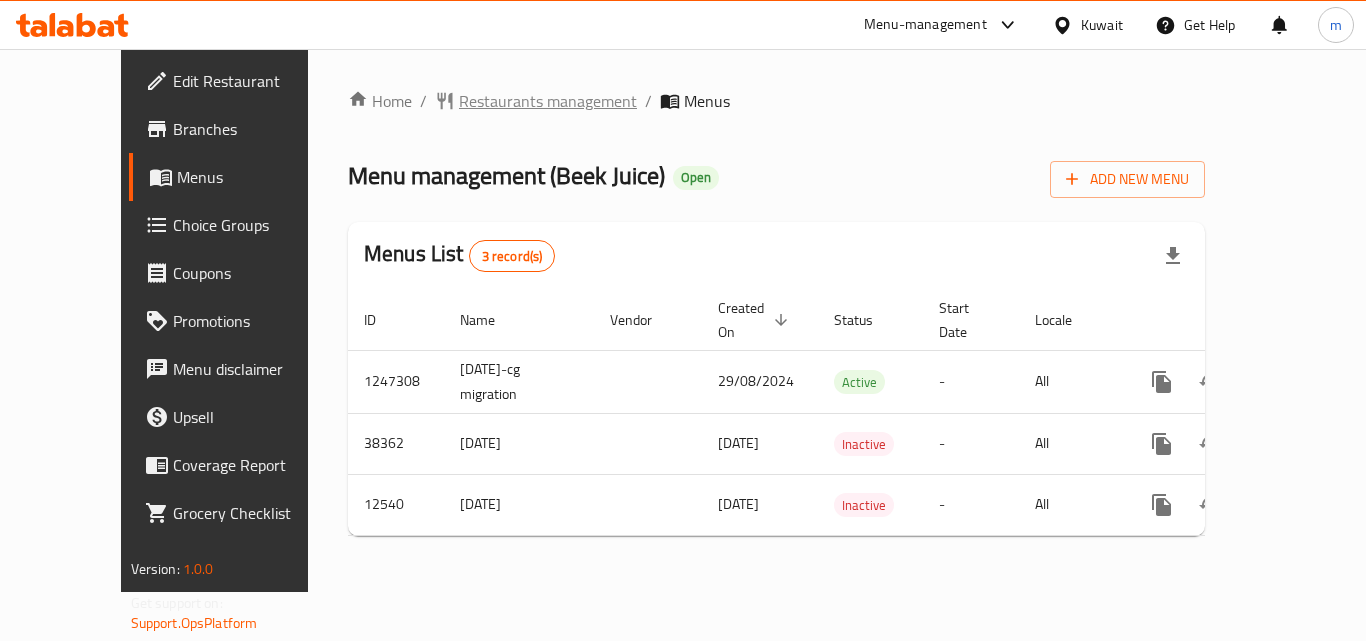 click on "Restaurants management" at bounding box center [548, 101] 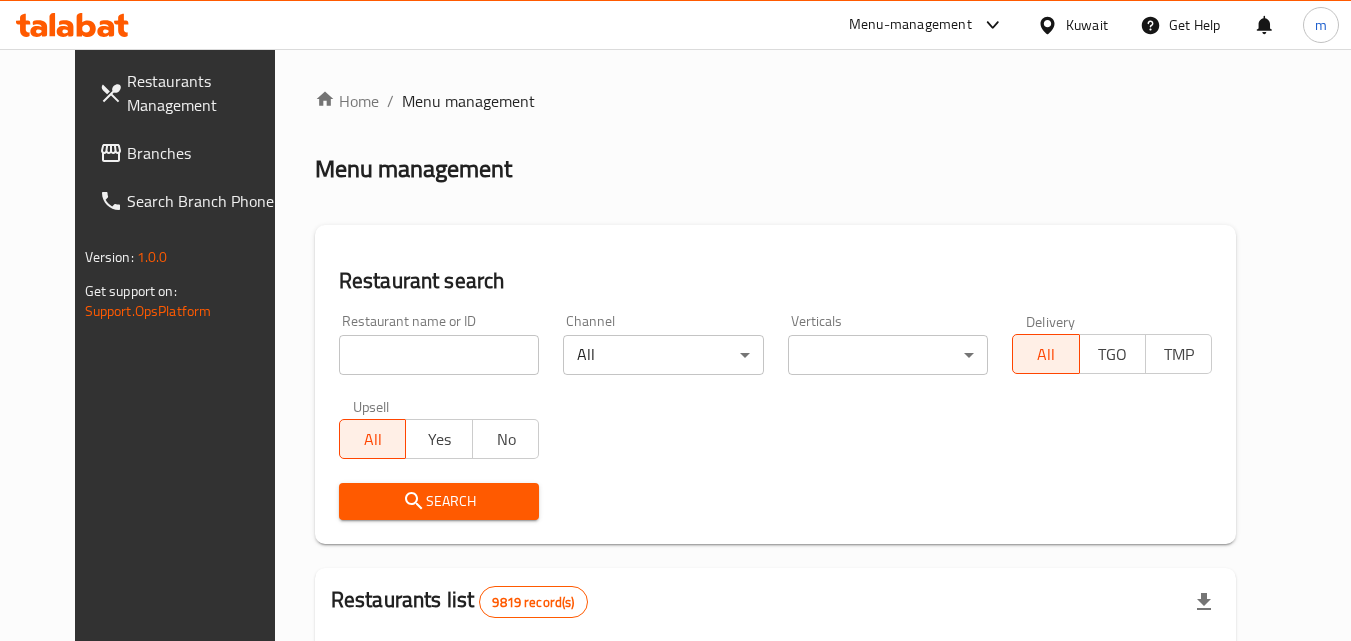 click at bounding box center (439, 355) 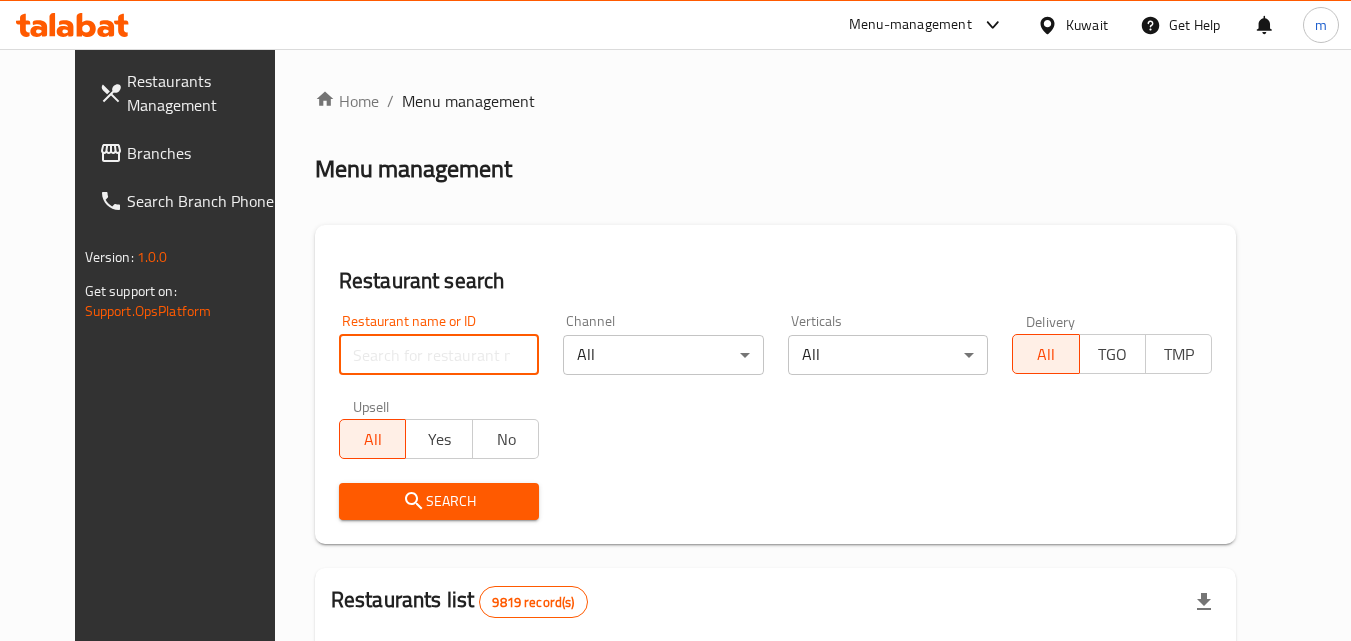paste on "7738" 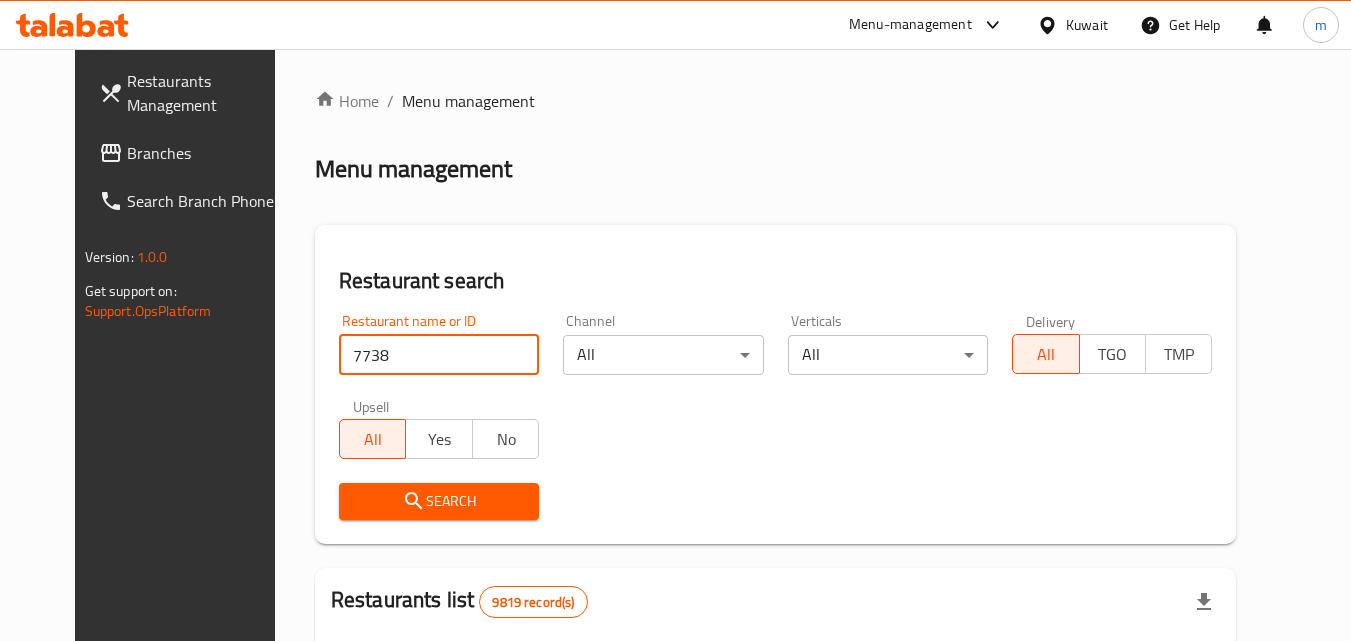 type on "7738" 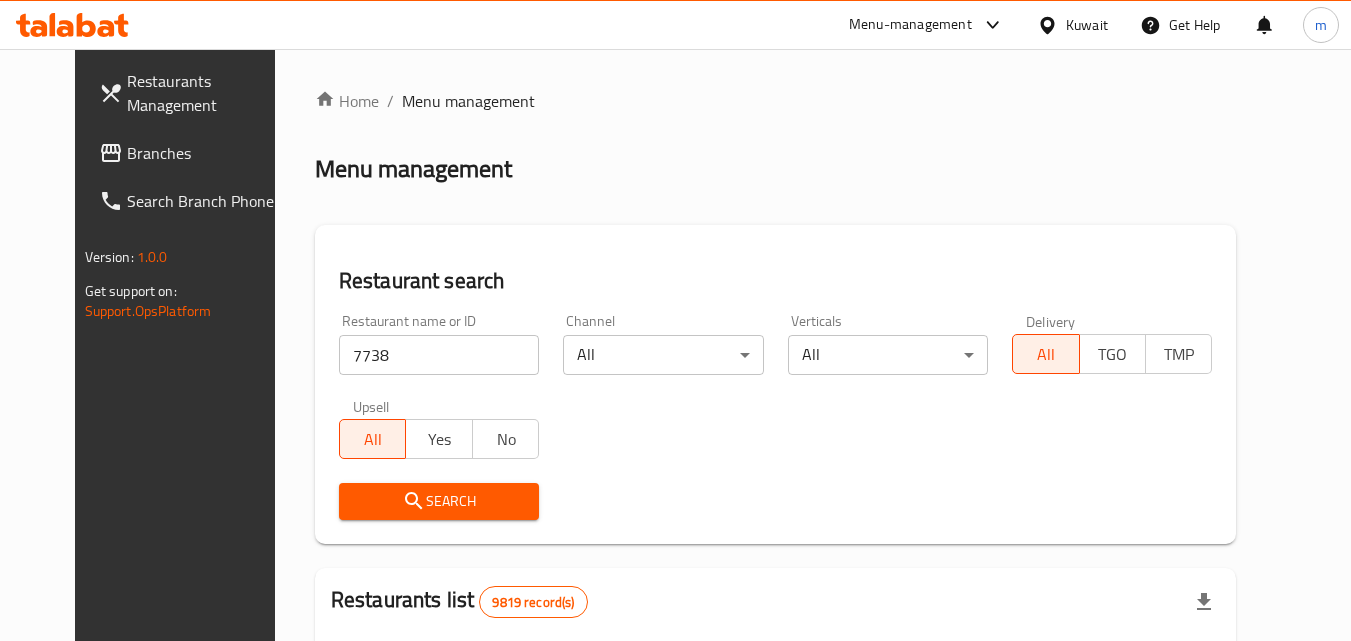 click on "Search" at bounding box center (439, 501) 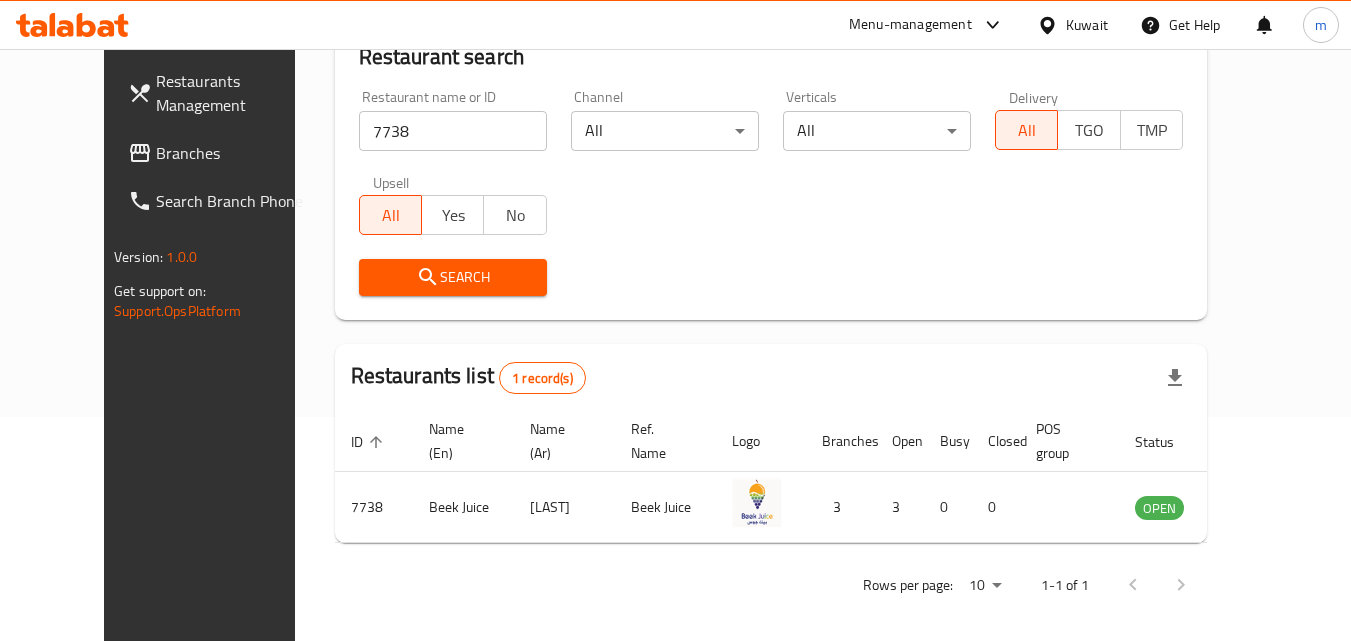 scroll, scrollTop: 234, scrollLeft: 0, axis: vertical 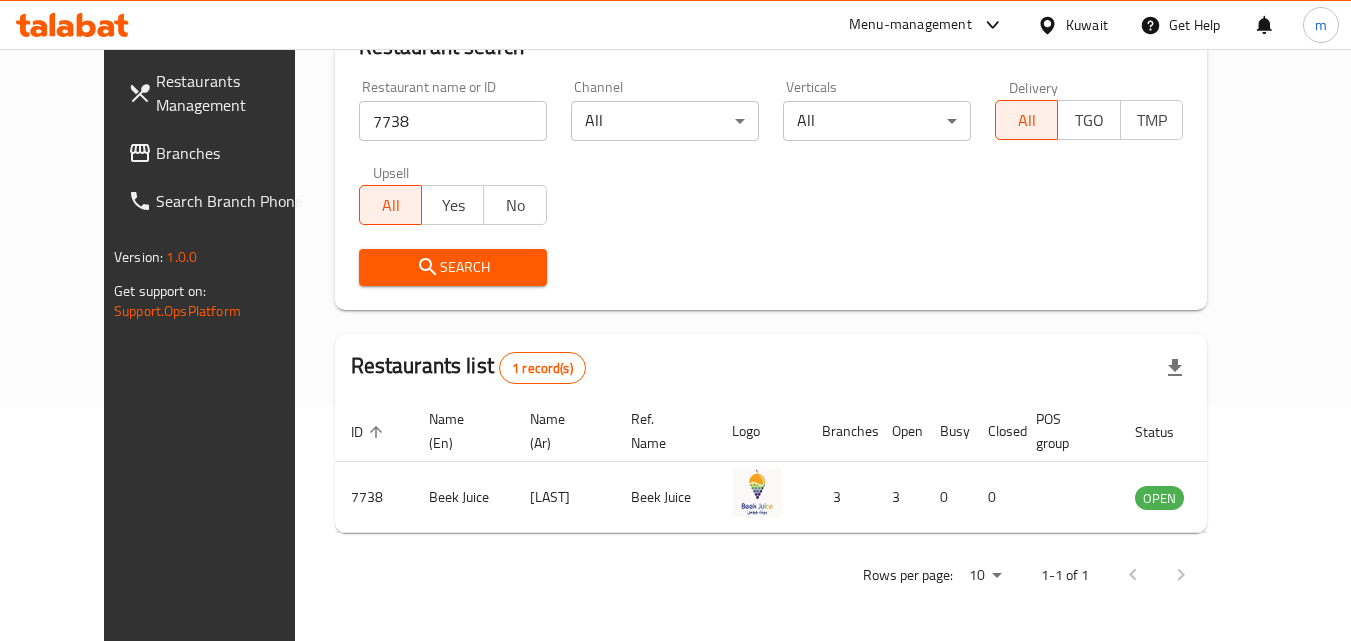 click 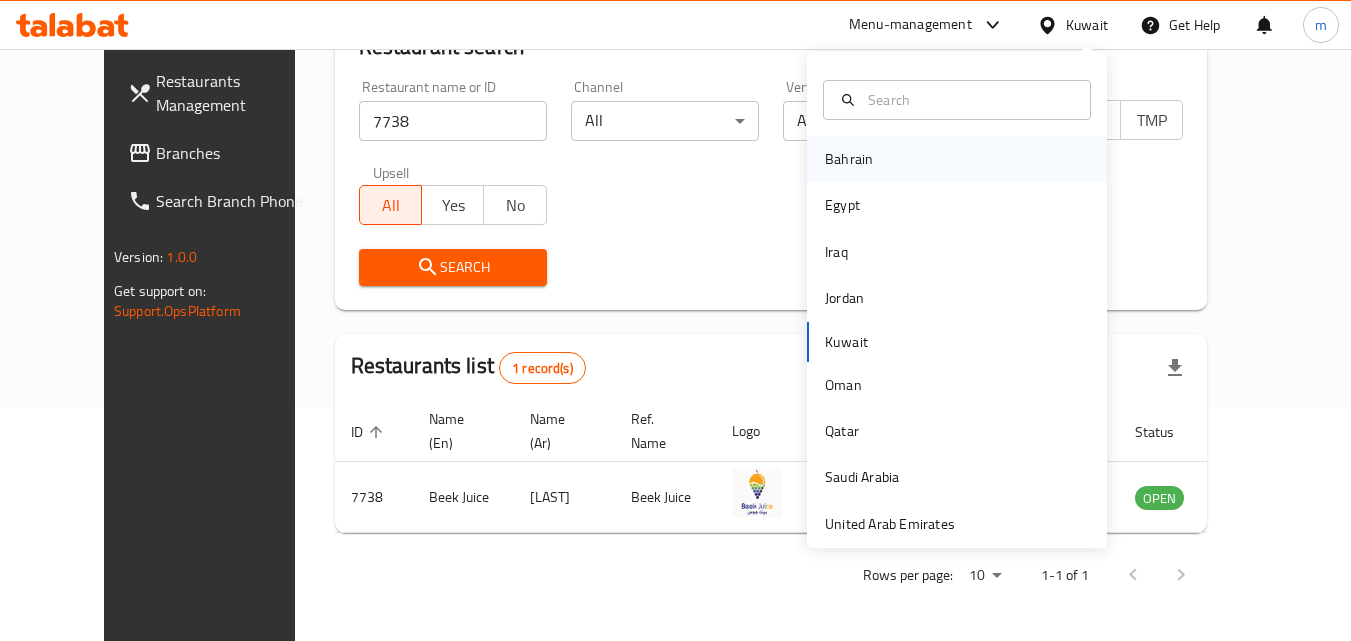 click on "Bahrain" at bounding box center (849, 159) 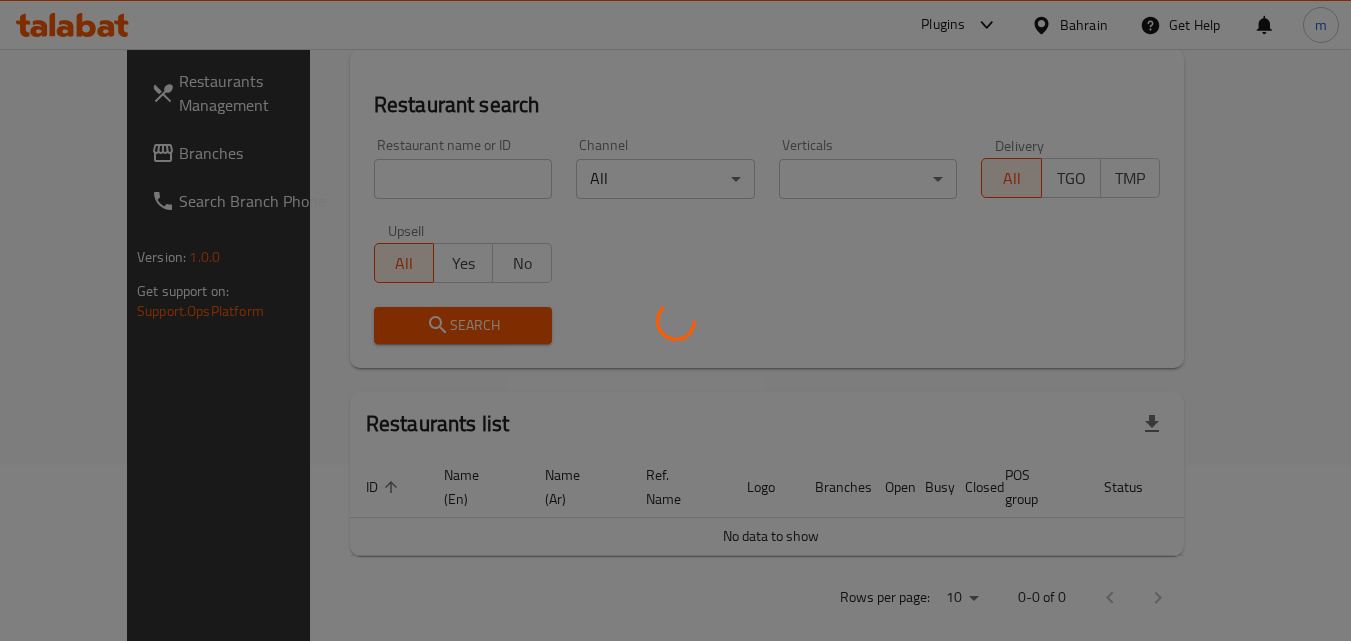 scroll, scrollTop: 234, scrollLeft: 0, axis: vertical 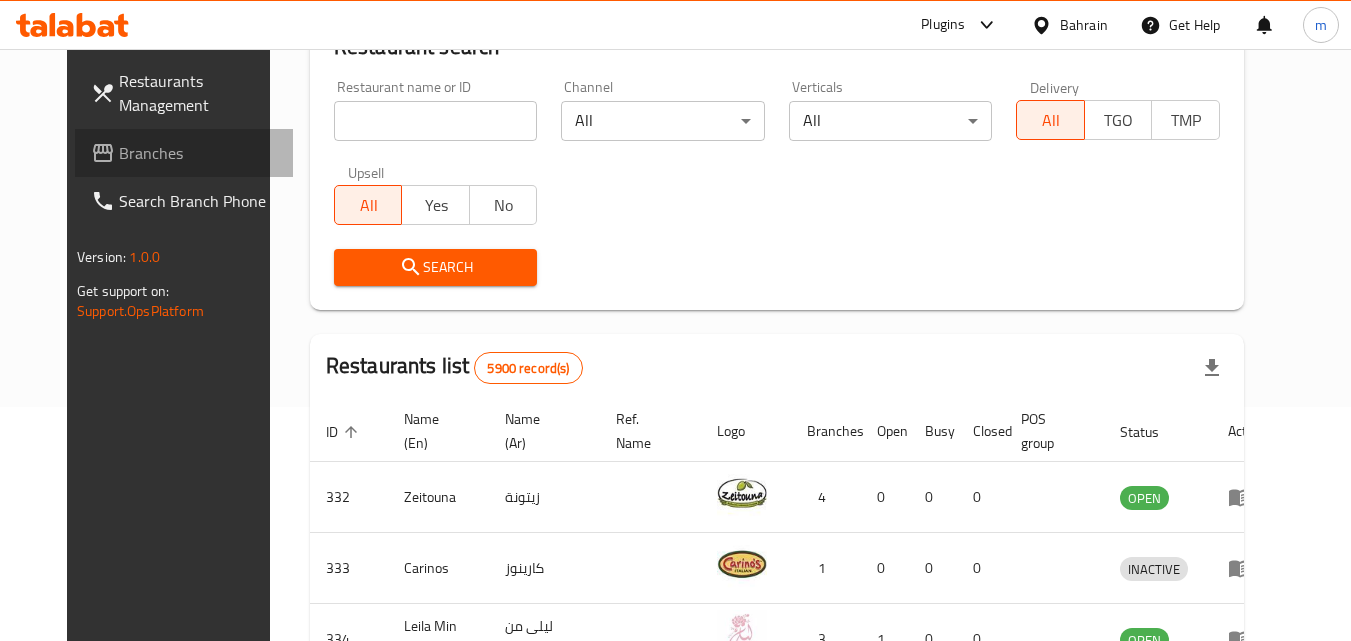 click on "Branches" at bounding box center [198, 153] 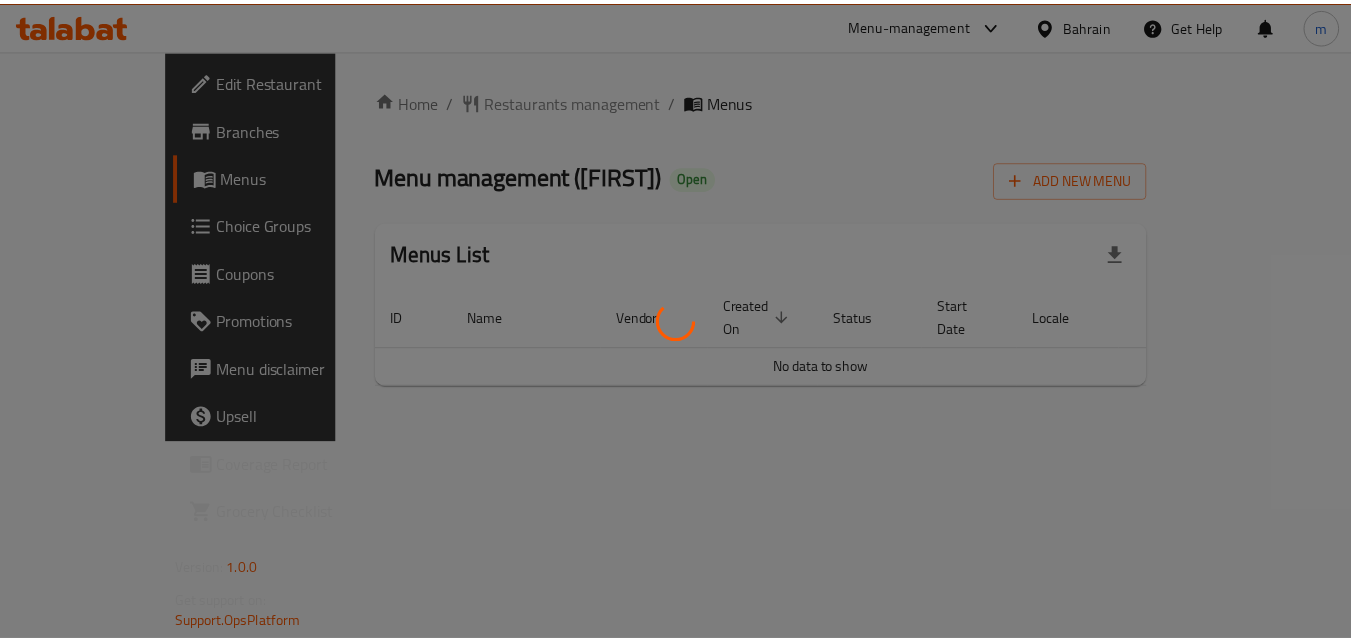 scroll, scrollTop: 0, scrollLeft: 0, axis: both 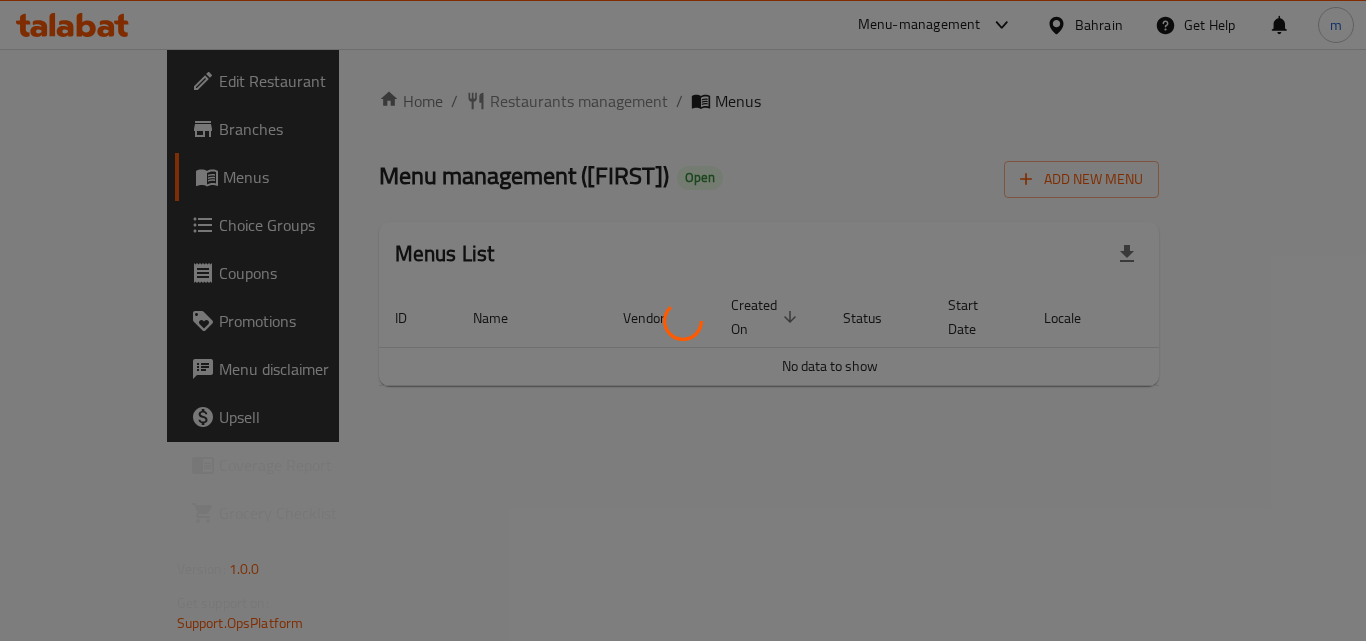 click at bounding box center (683, 320) 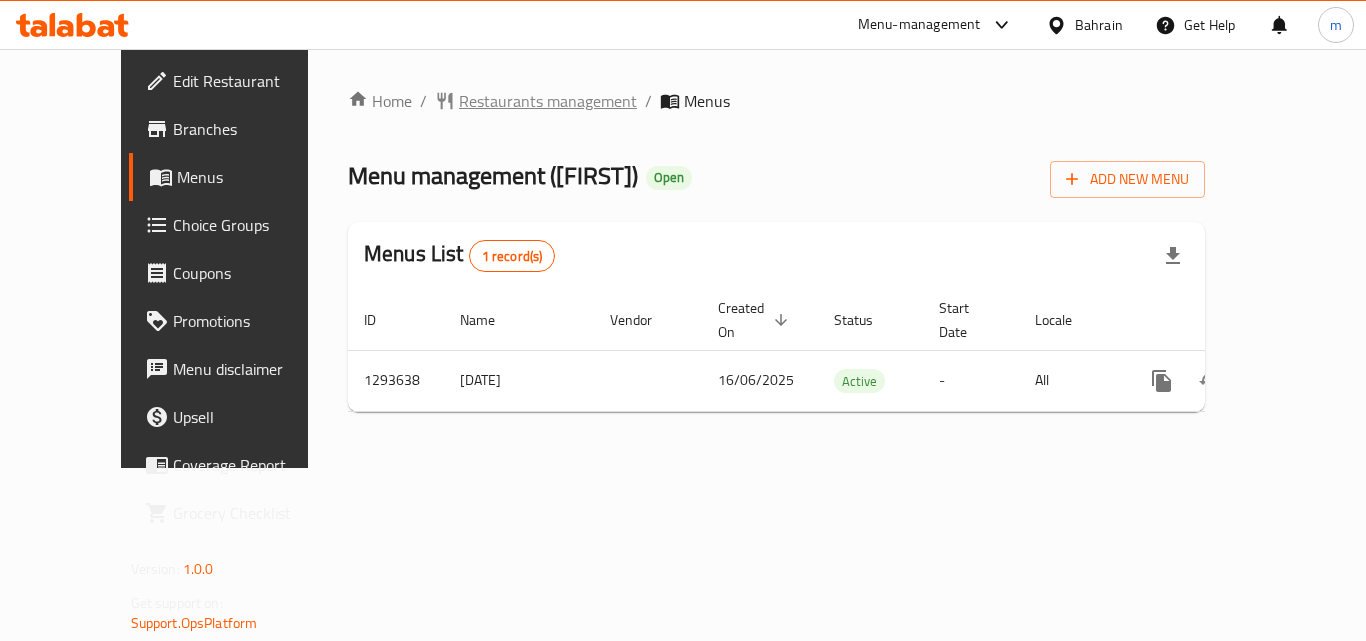 click on "Restaurants management" at bounding box center (548, 101) 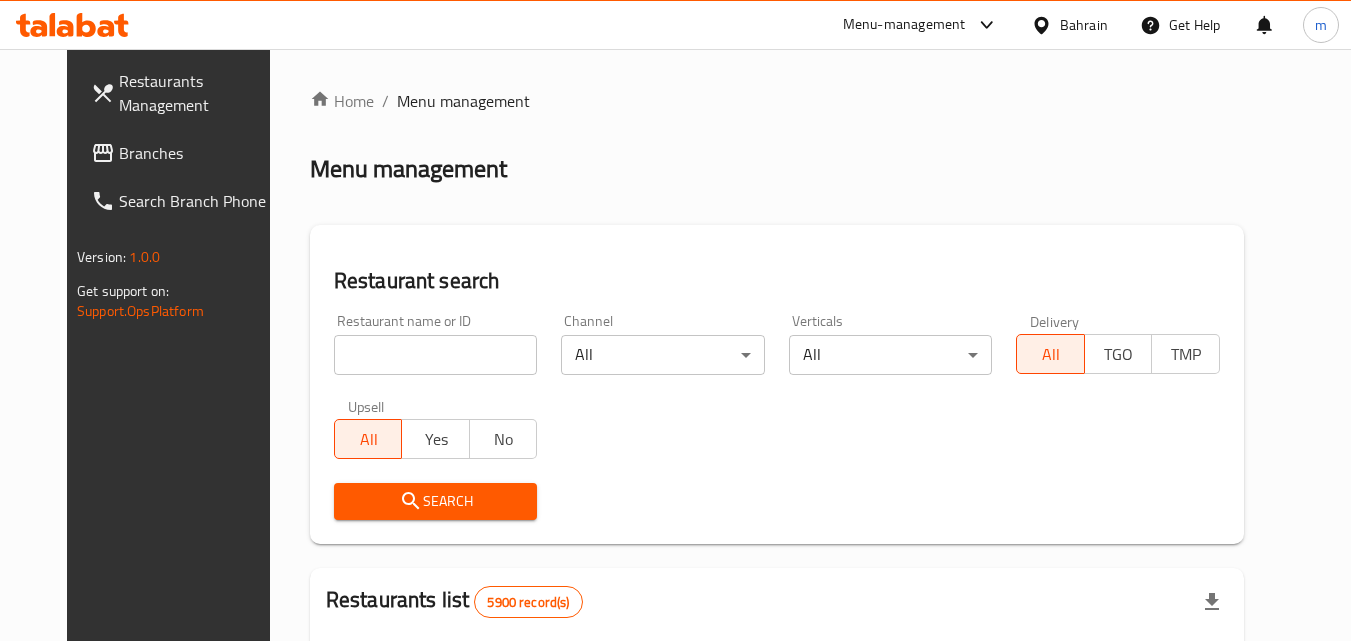 click at bounding box center [436, 355] 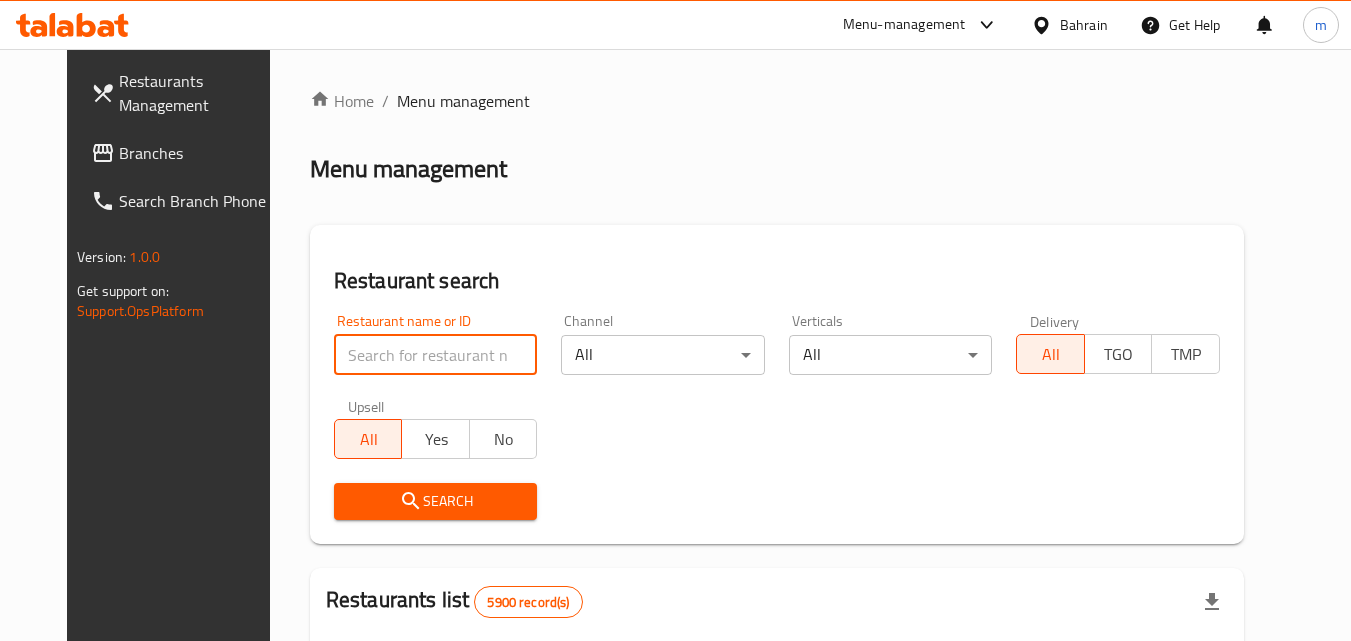 paste on "699641" 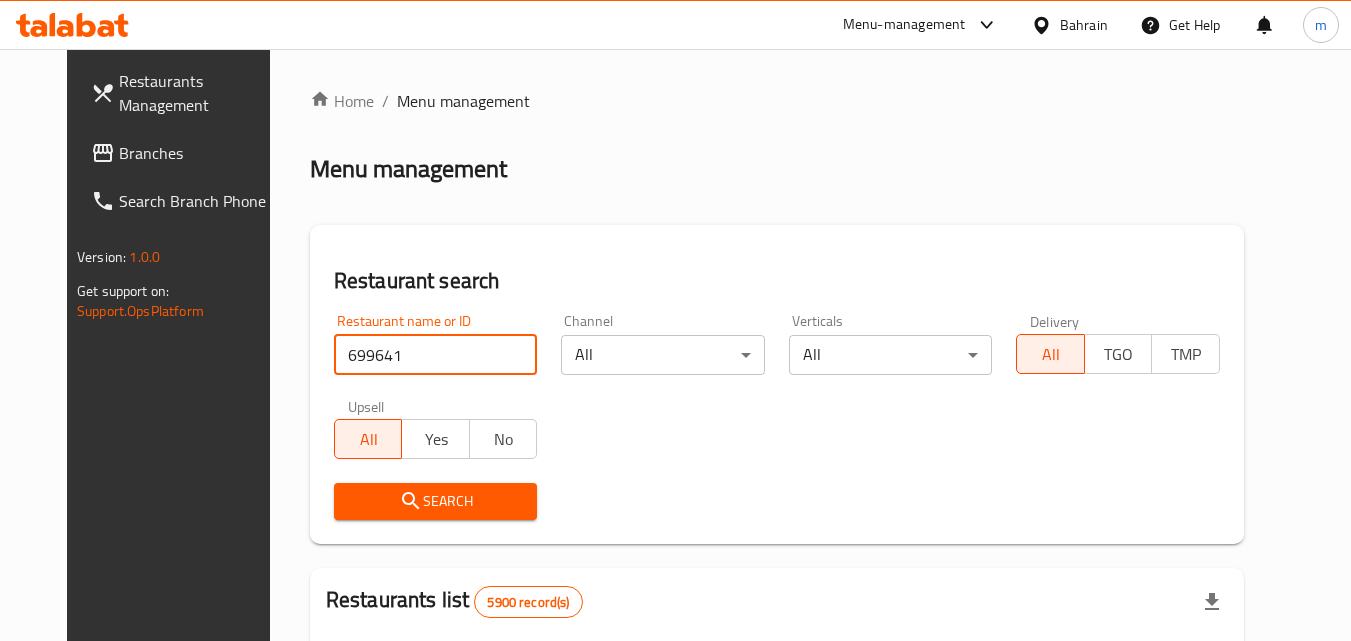 type on "699641" 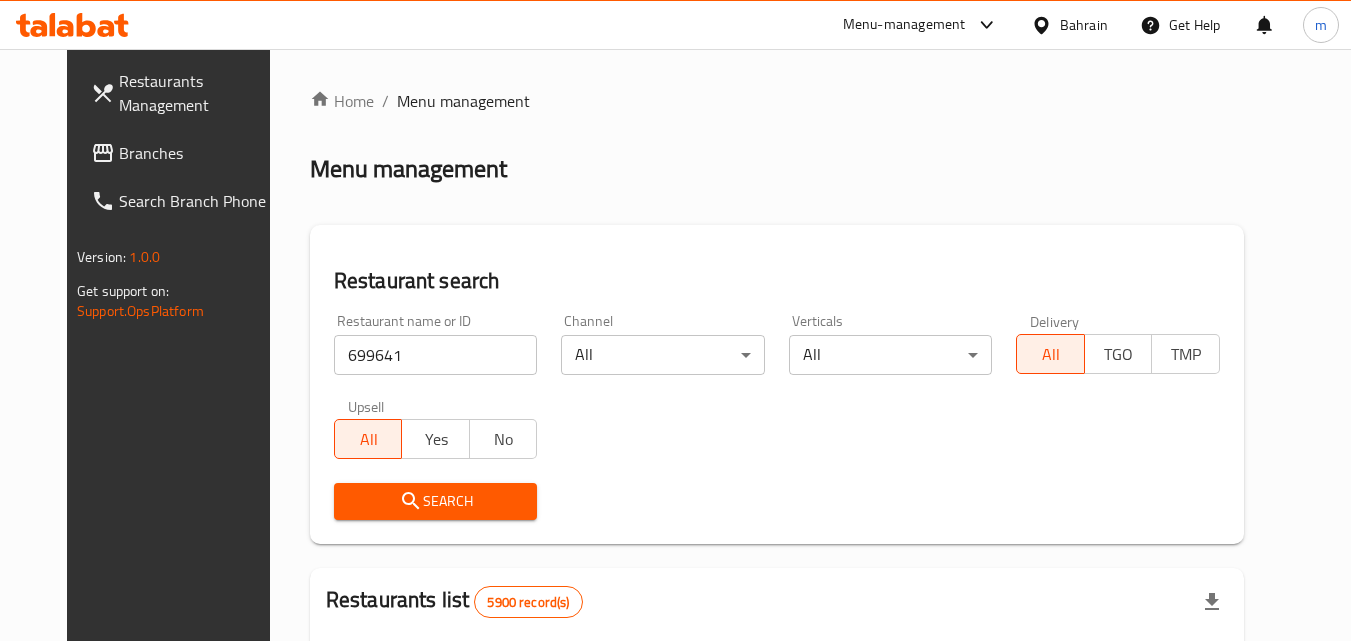 scroll, scrollTop: 400, scrollLeft: 0, axis: vertical 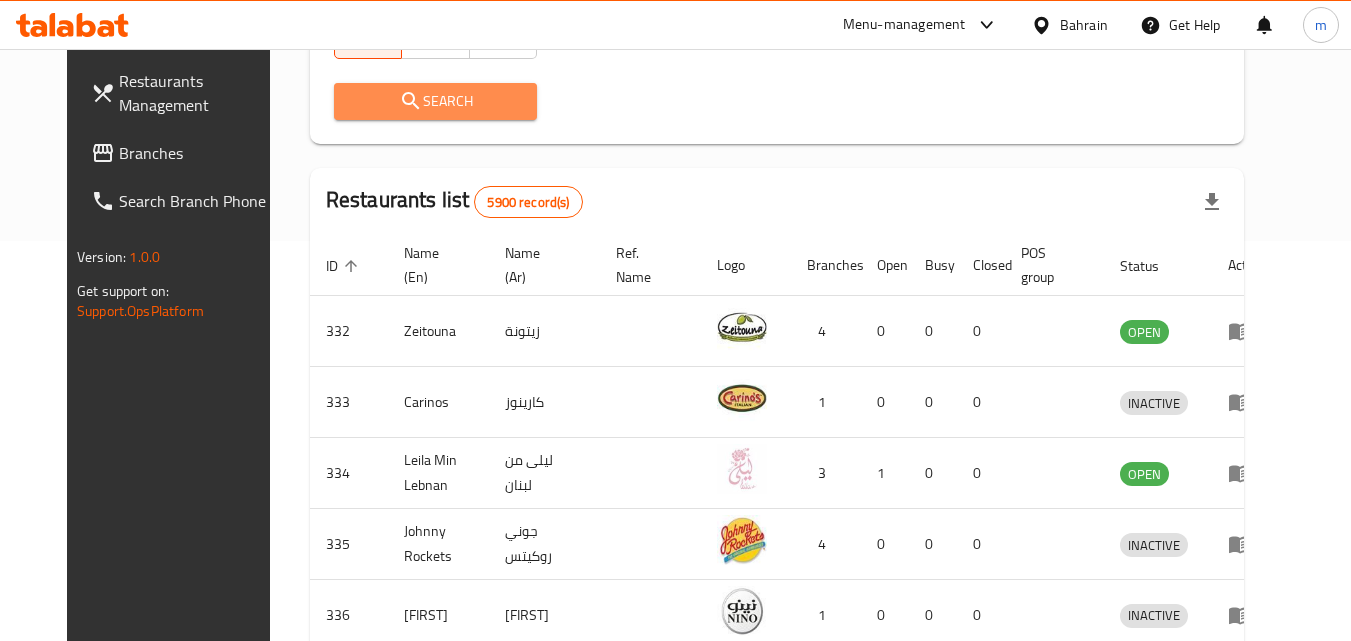click on "Search" at bounding box center (436, 101) 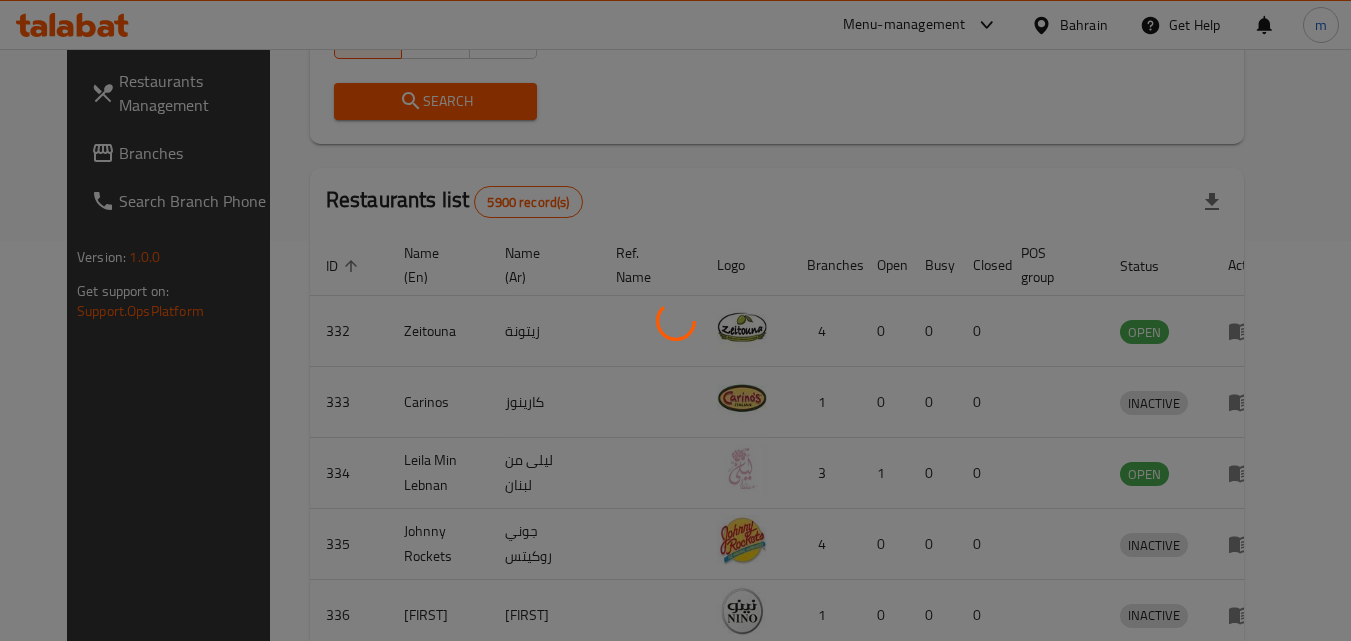 scroll, scrollTop: 251, scrollLeft: 0, axis: vertical 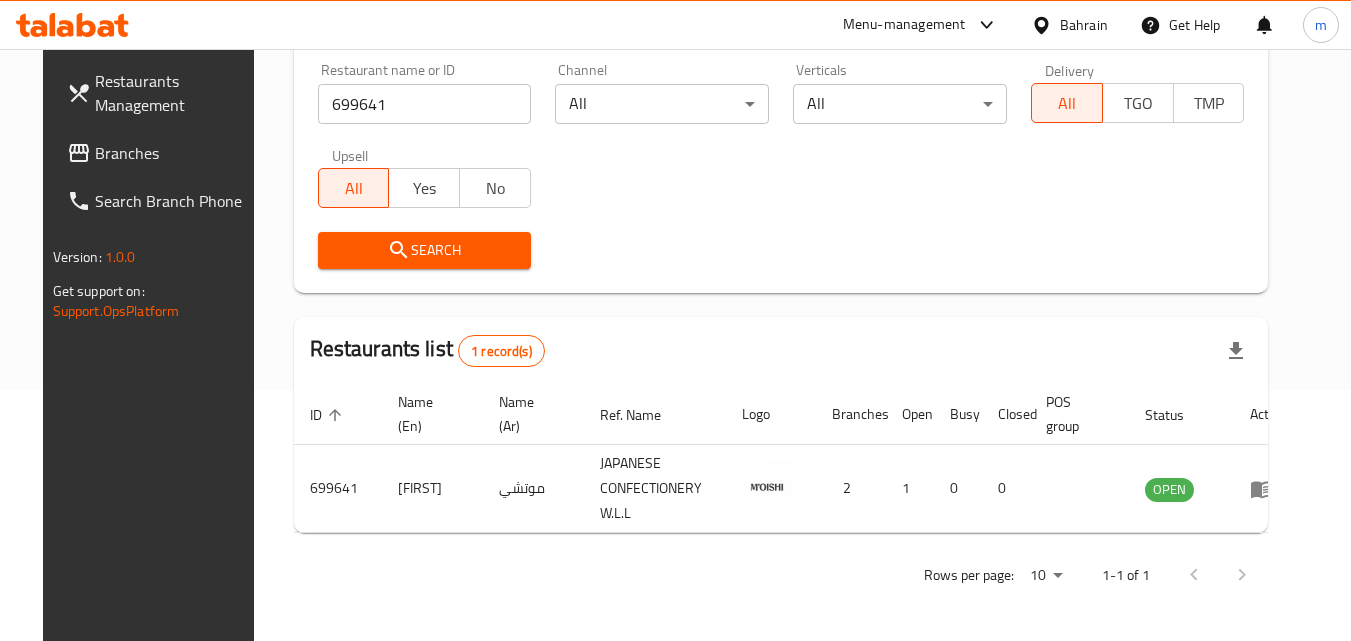 click on "Bahrain" at bounding box center [1084, 25] 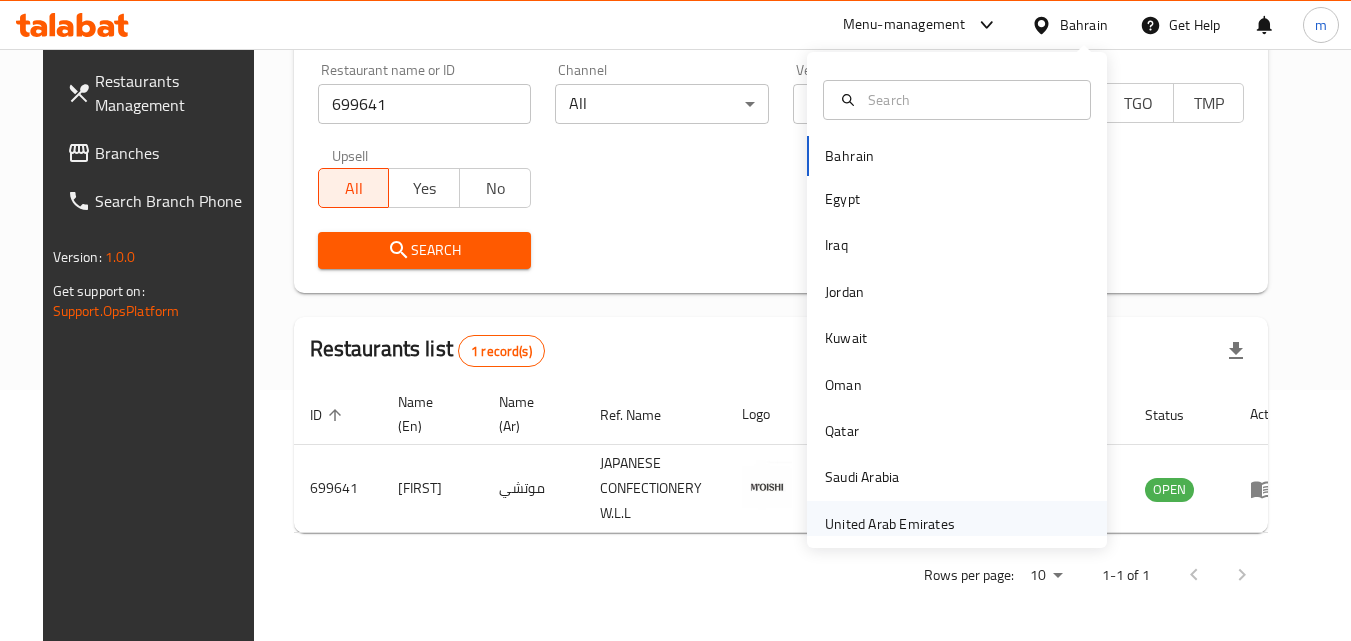 click on "United Arab Emirates" at bounding box center (890, 524) 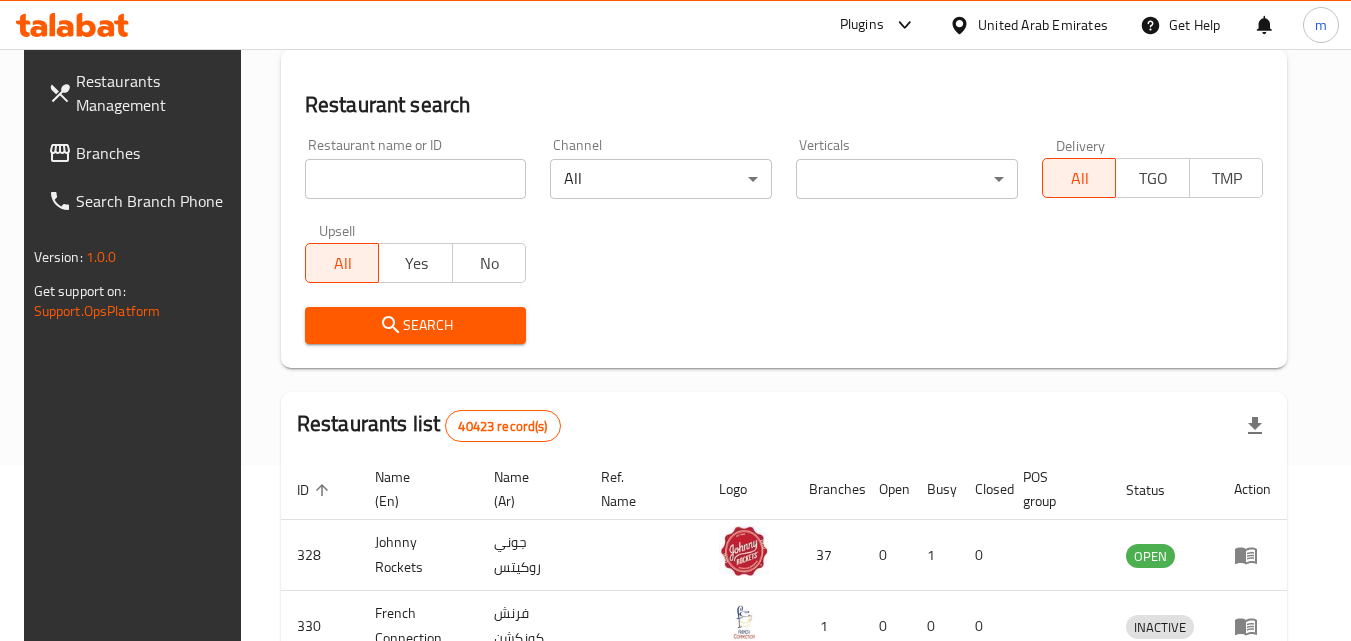 scroll, scrollTop: 251, scrollLeft: 0, axis: vertical 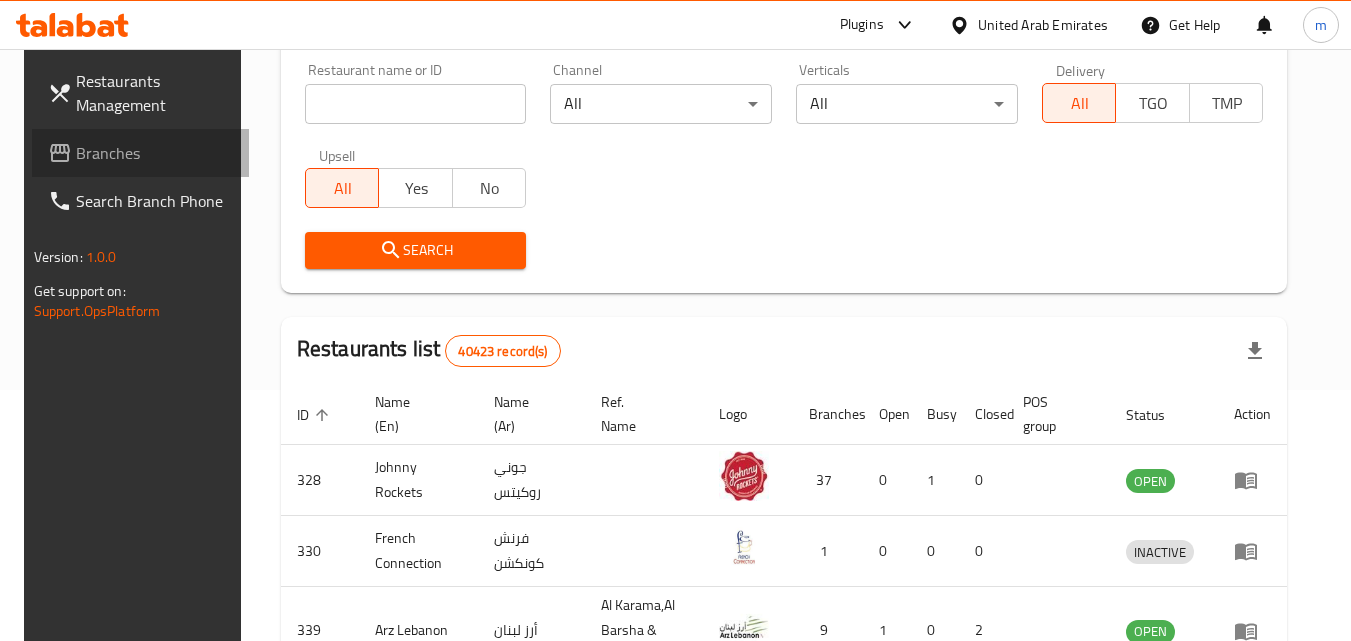 click on "Branches" at bounding box center (155, 153) 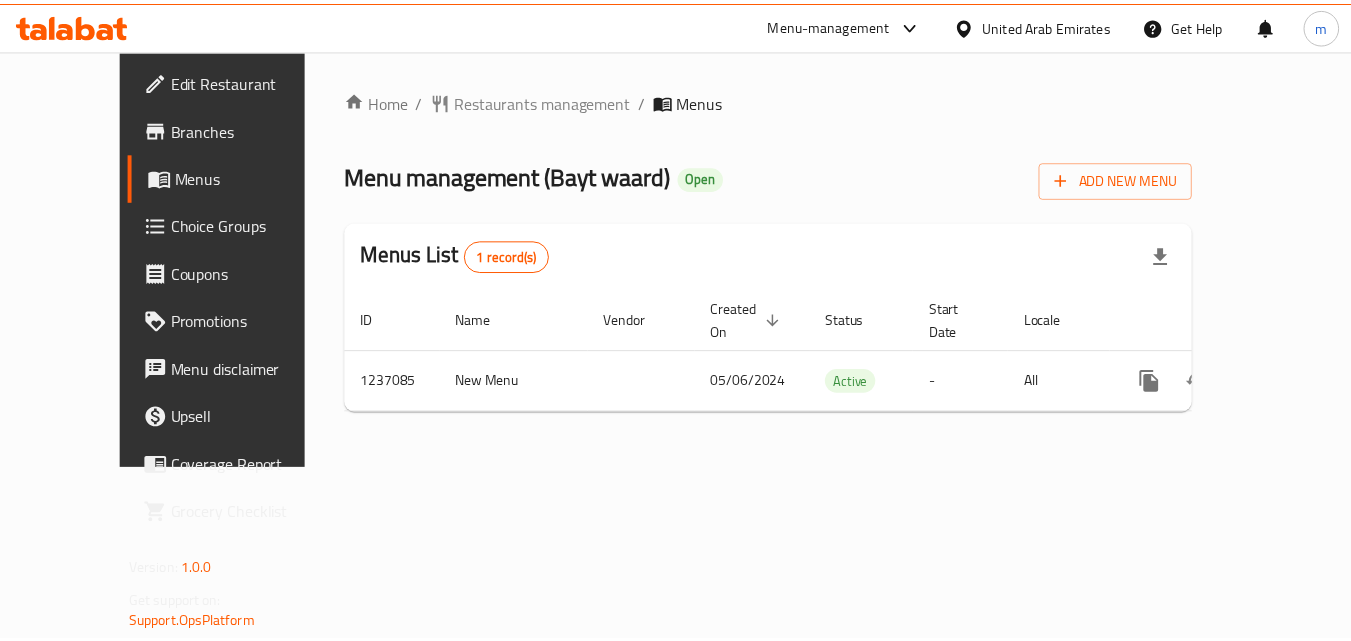 scroll, scrollTop: 0, scrollLeft: 0, axis: both 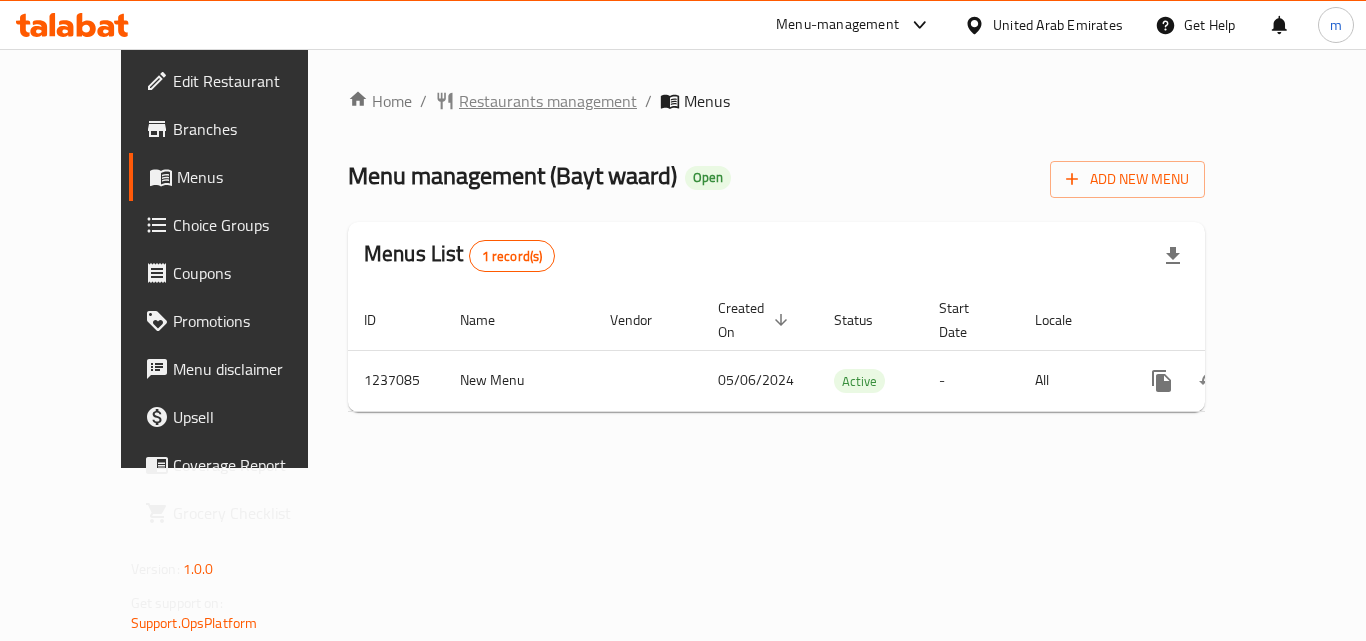 click on "Restaurants management" at bounding box center [548, 101] 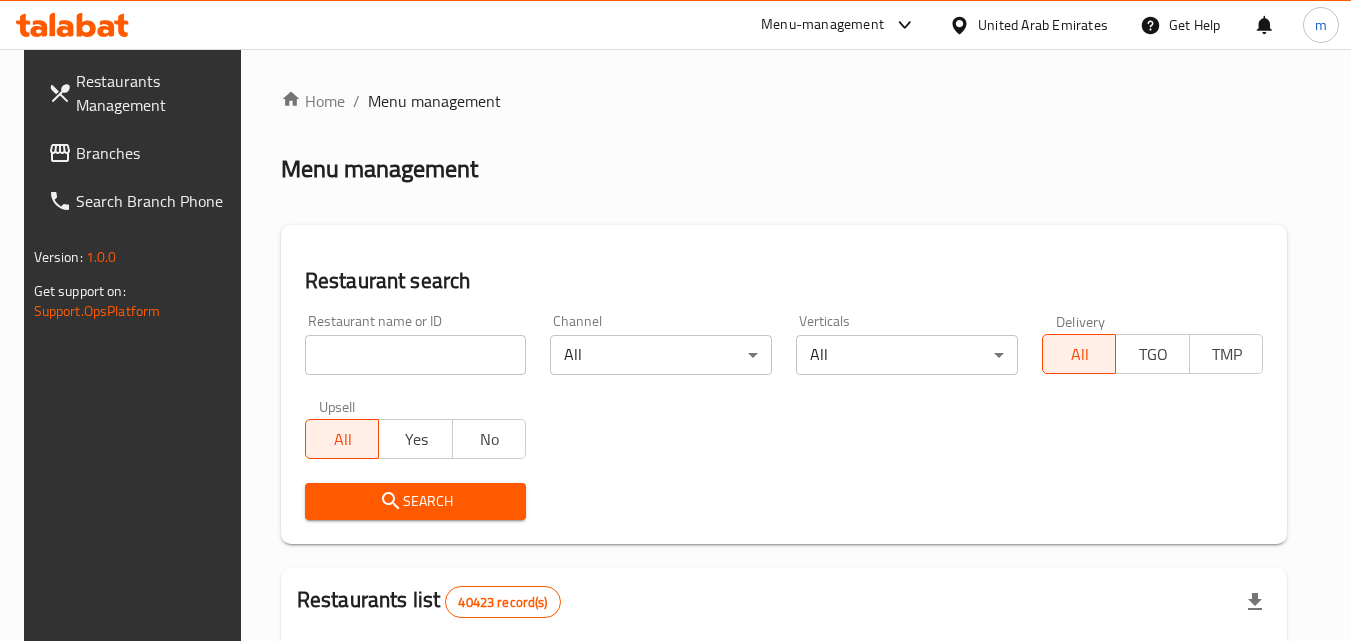 click at bounding box center (416, 355) 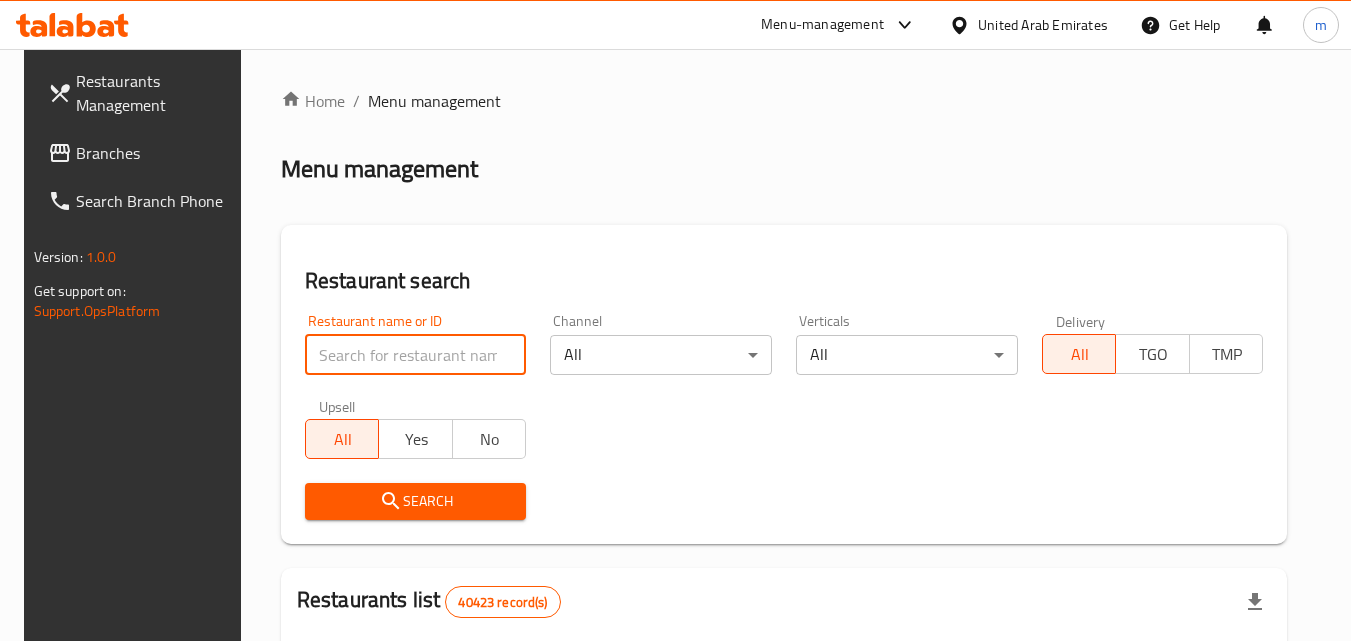 paste on "679244" 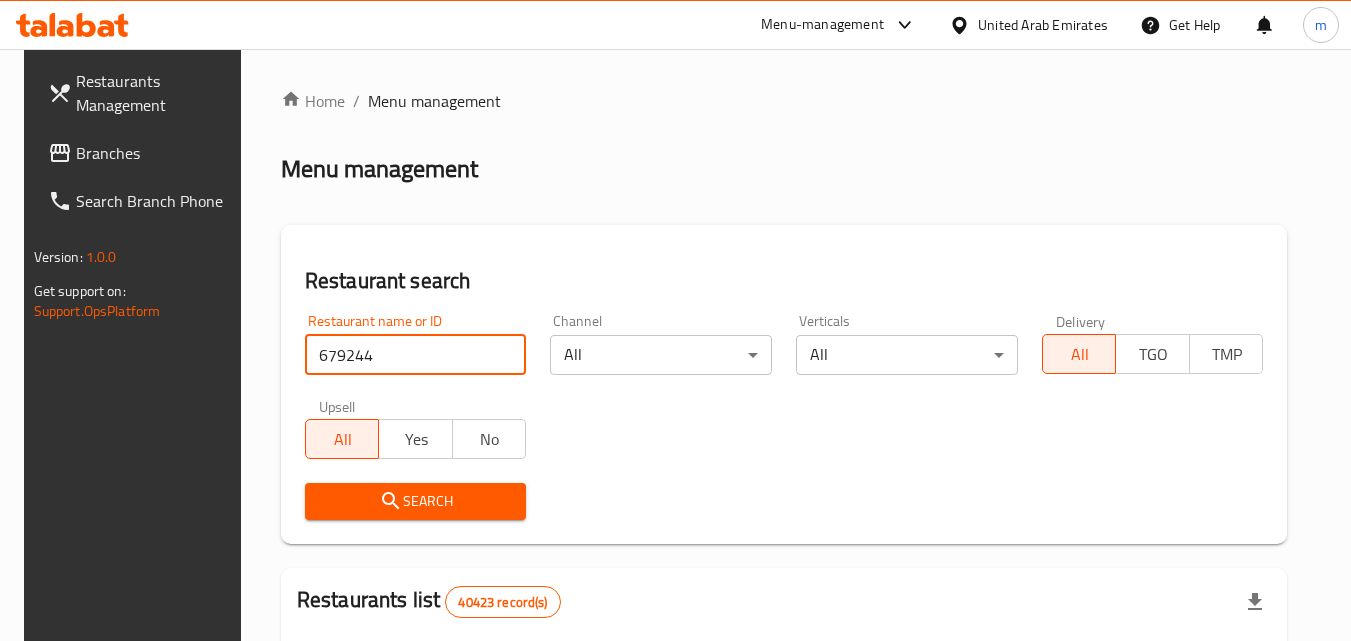 type on "679244" 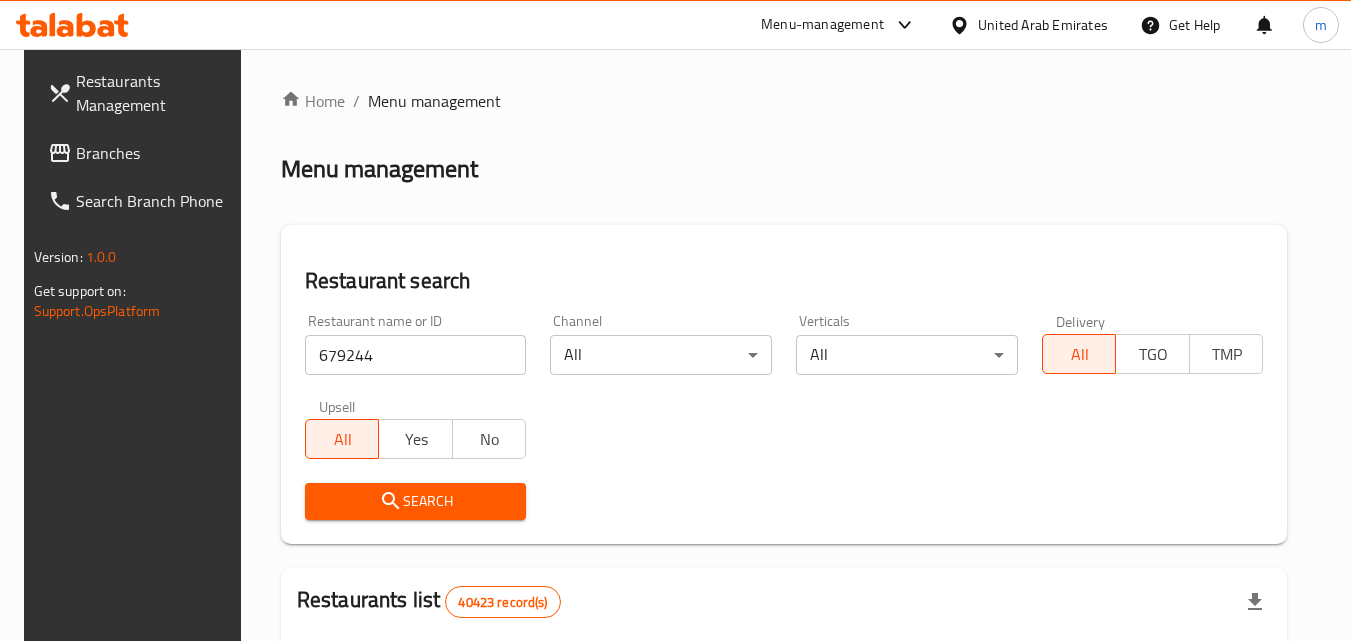 click on "Search" at bounding box center (416, 501) 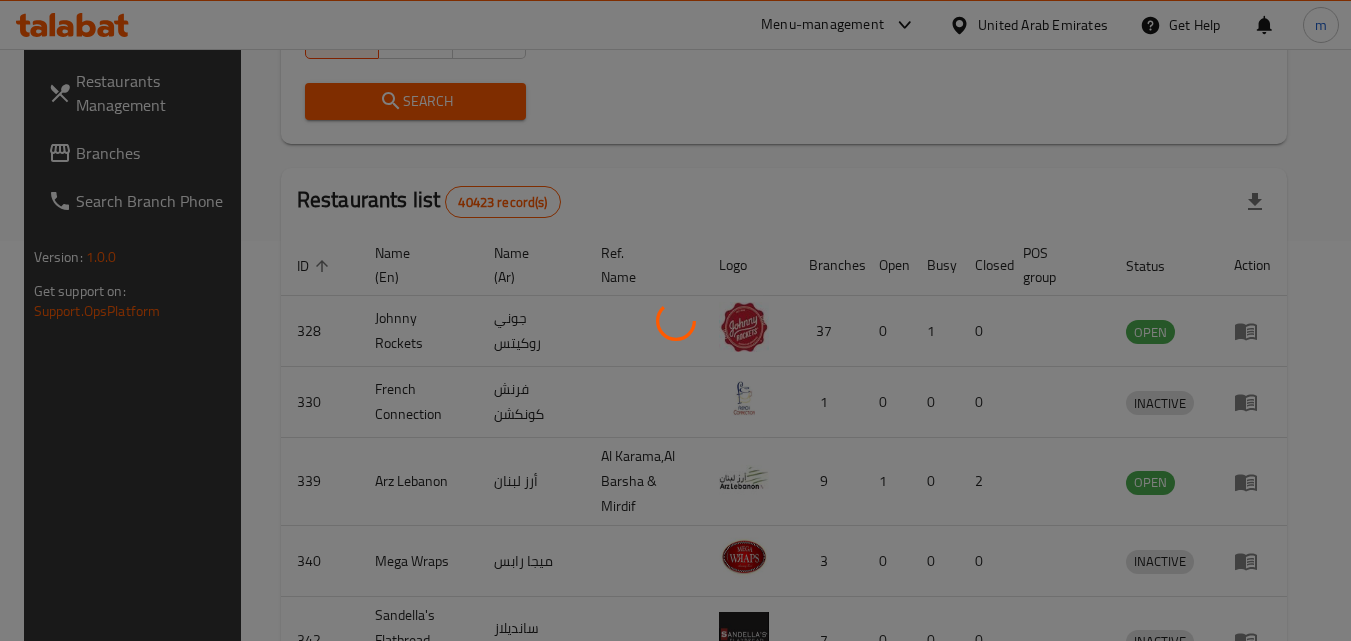 scroll, scrollTop: 251, scrollLeft: 0, axis: vertical 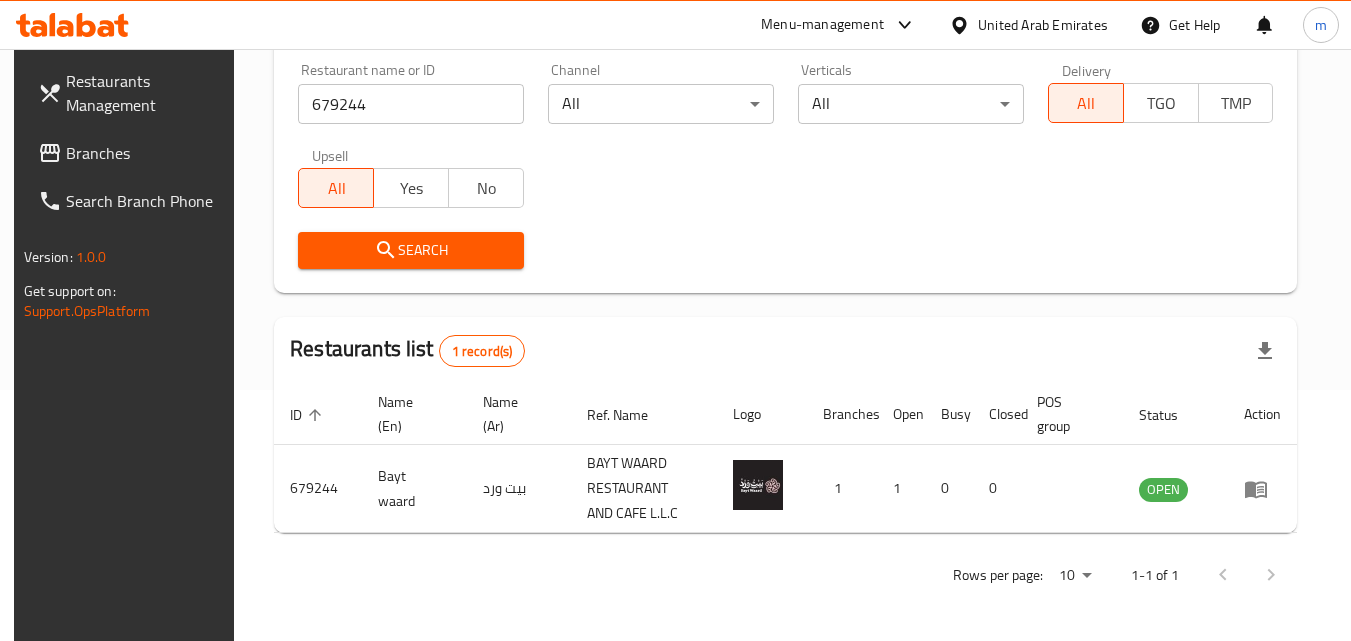 click on "Branches" at bounding box center [145, 153] 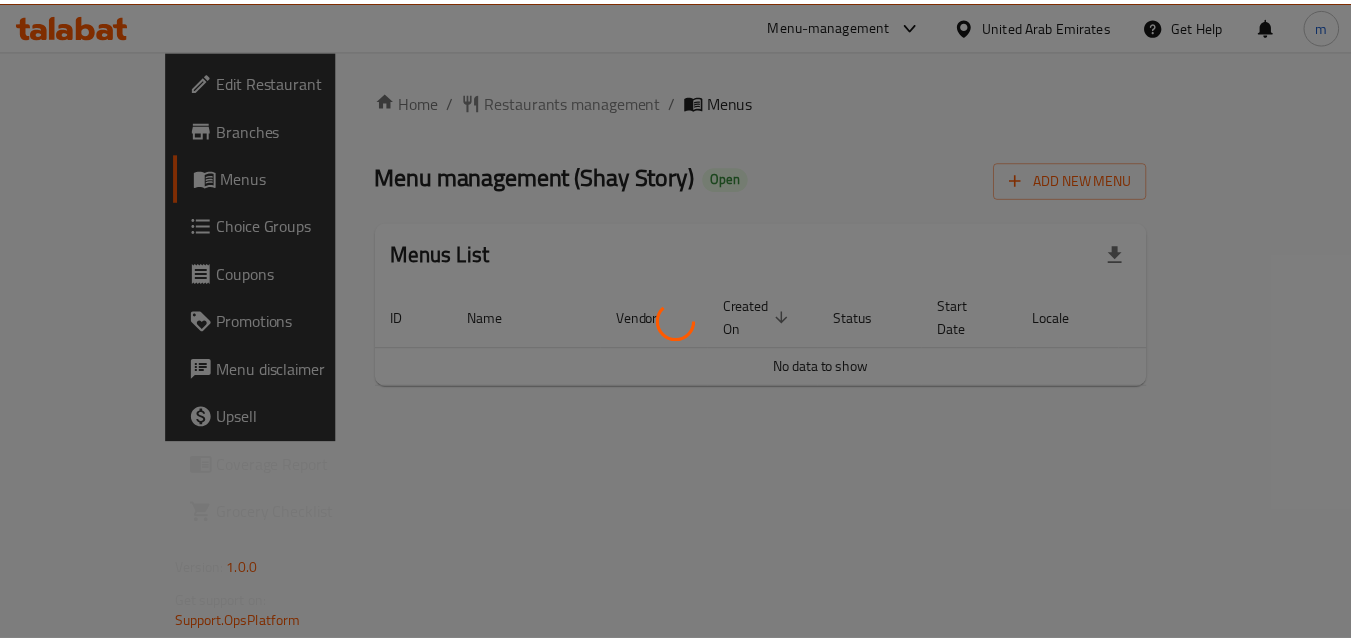 scroll, scrollTop: 0, scrollLeft: 0, axis: both 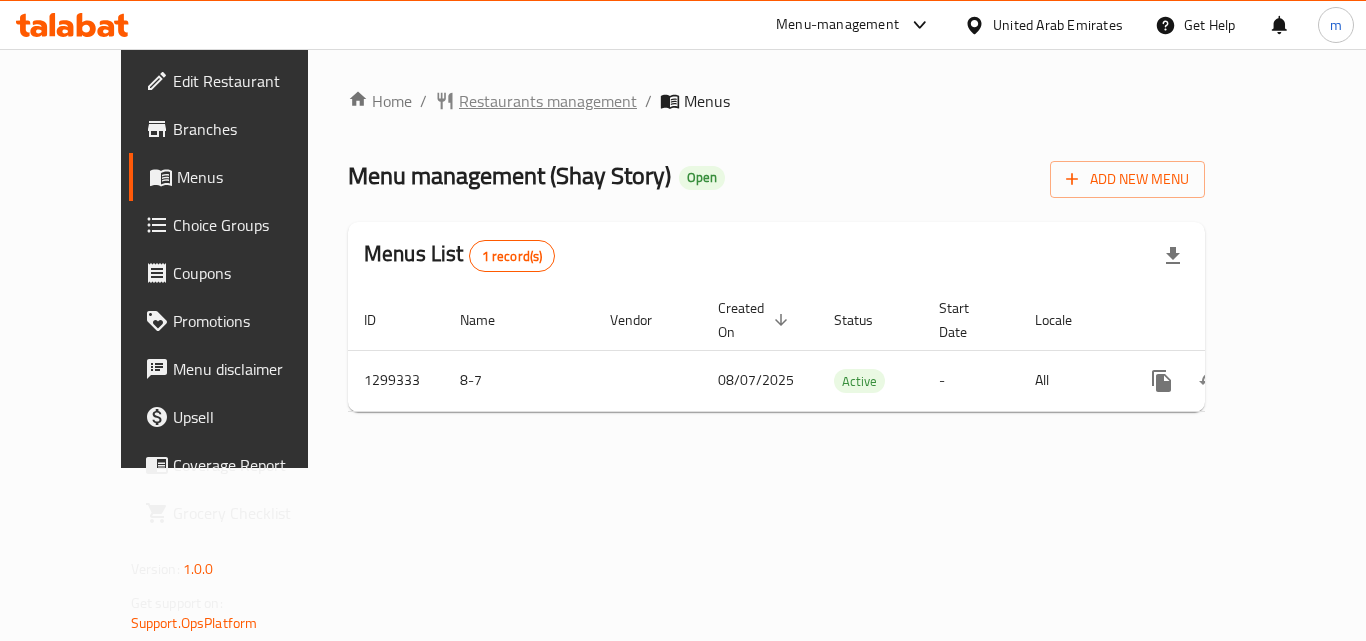 click on "Restaurants management" at bounding box center (548, 101) 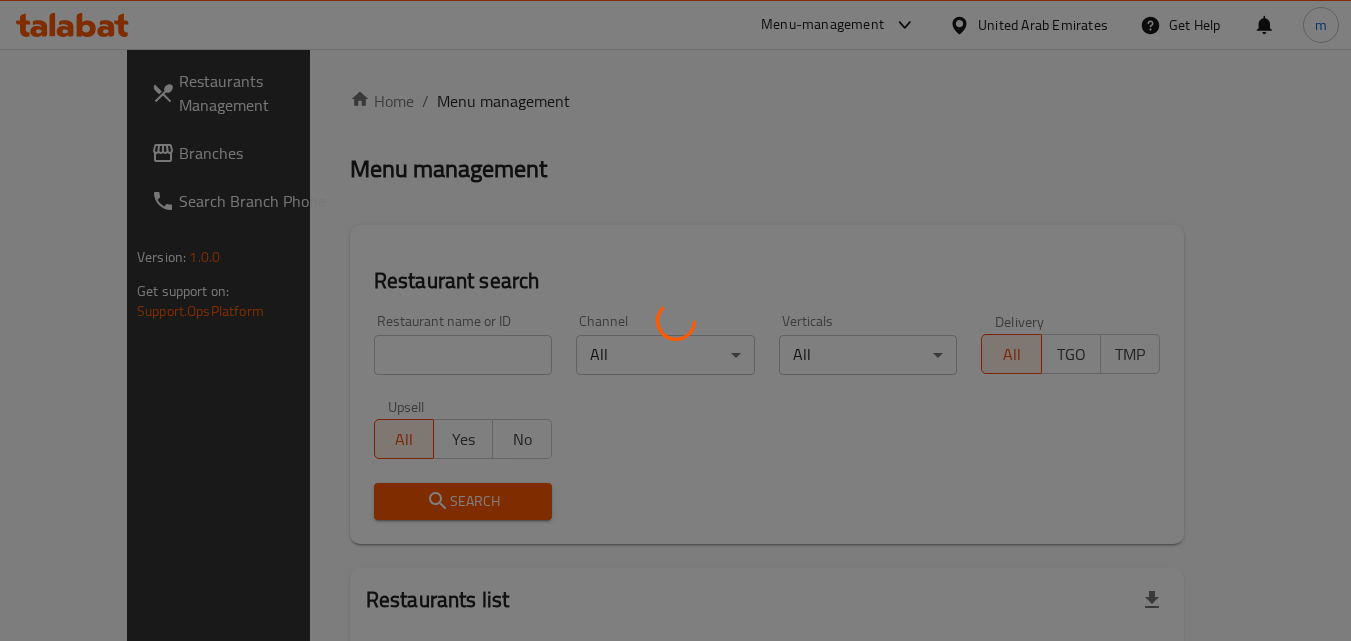 click at bounding box center (675, 320) 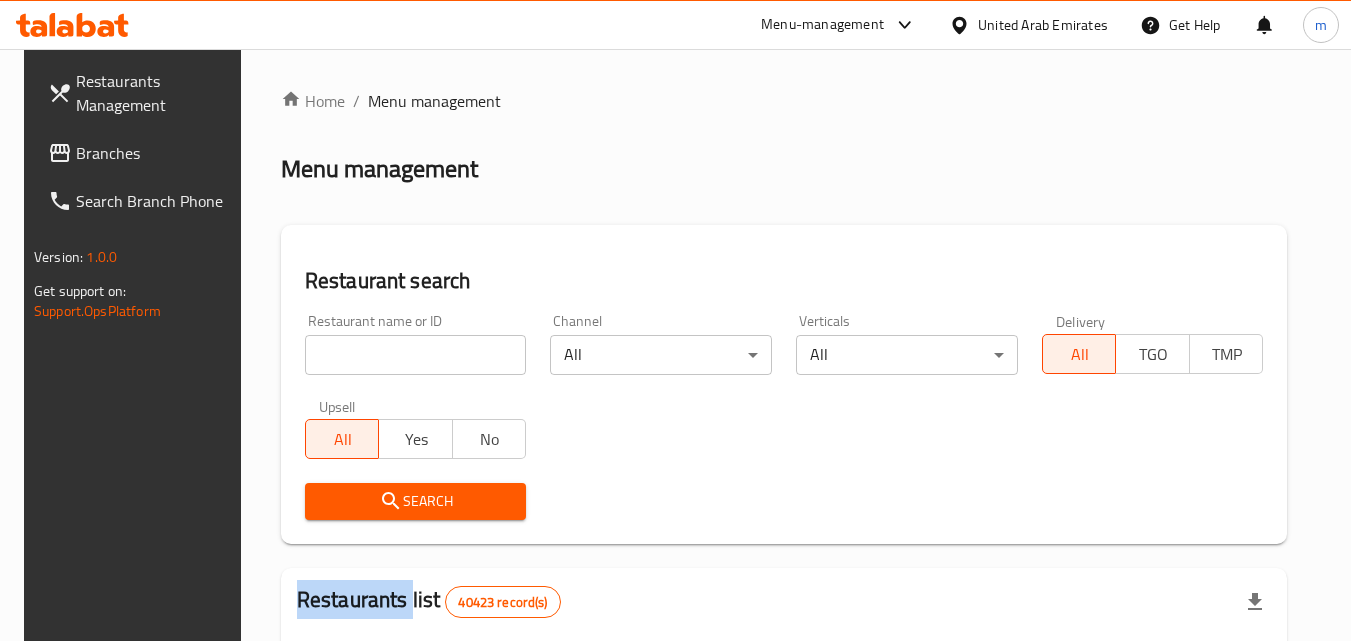 click on "Home / Menu management Menu management Restaurant search Restaurant name or ID Restaurant name or ID Channel All ​ Verticals All ​ Delivery All TGO TMP Upsell All Yes No   Search Restaurants list   40423 record(s) ID sorted ascending Name (En) Name (Ar) Ref. Name Logo Branches Open Busy Closed POS group Status Action 328 [BRAND] جوني روكيتس 37 0 1 0 OPEN 330 [BRAND] فرنش كونكشن 1 0 0 0 INACTIVE 339 [BRAND] أرز لبنان Al Karama,[NEIGHBORHOOD] ​& [NEIGHBORHOOD] 9 1 0 2 OPEN 340 [BRAND] ميجا رابس 3 0 0 0 INACTIVE 342 [BRAND] سانديلاز فلات براد 7 0 0 0 INACTIVE 343 [BRAND] كوخ التنين 1 0 0 0 INACTIVE 348 [BRAND] المطبخ التايلندى 1 0 0 0 INACTIVE 349 [BRAND] موغل 1 0 0 0 HIDDEN 350 [BRAND] (Old) هوت و كول 1 0 0 0 INACTIVE 355 [BRAND] الحبشة 11 1 0 0 HIDDEN Rows per page: 10 1-10 of 40423" at bounding box center (784, 721) 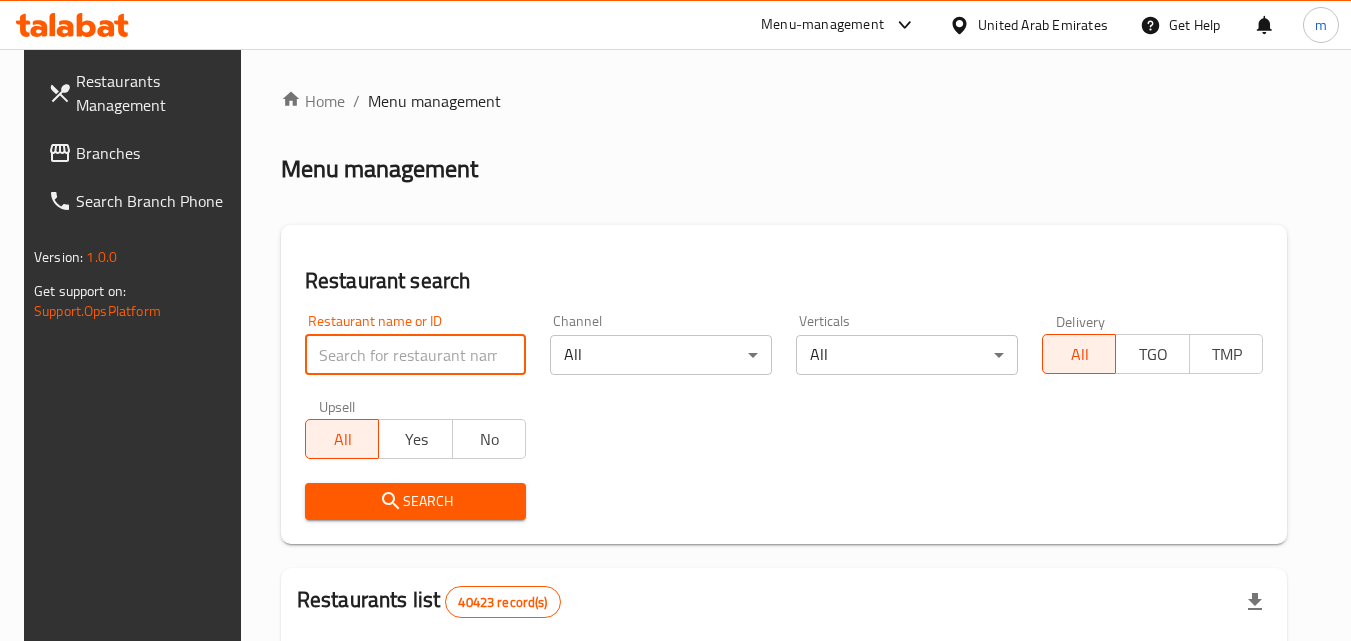 click at bounding box center (416, 355) 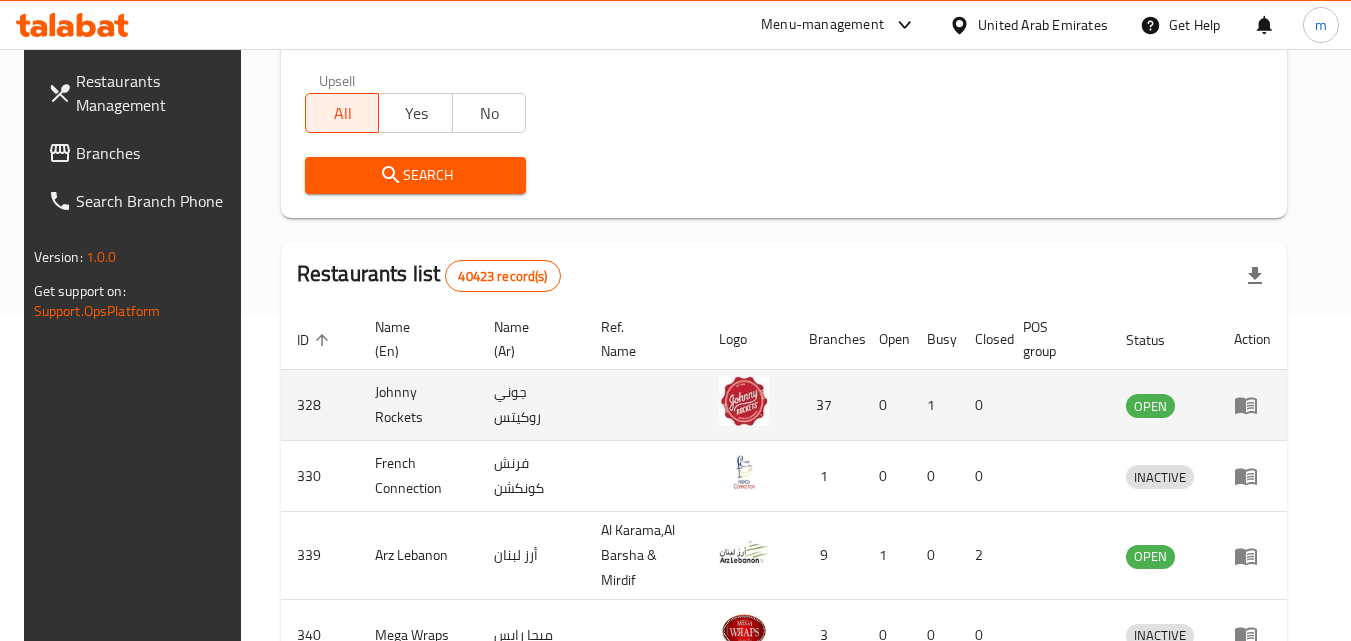 scroll, scrollTop: 300, scrollLeft: 0, axis: vertical 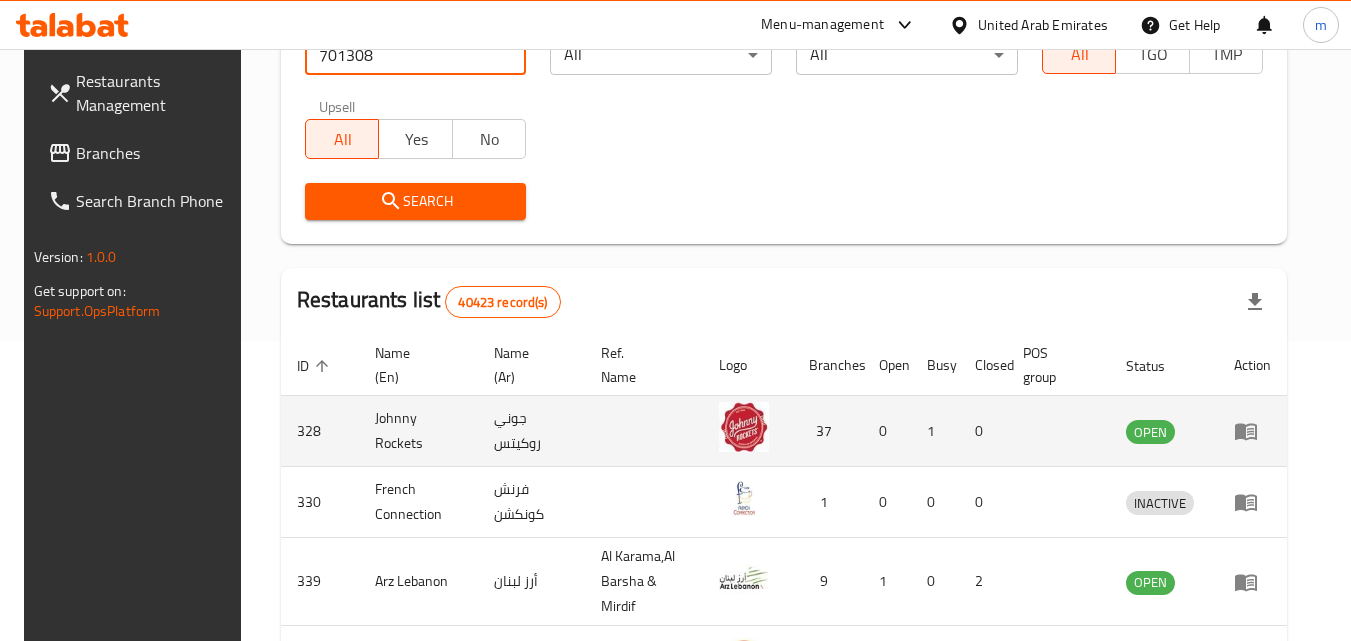 type on "701308" 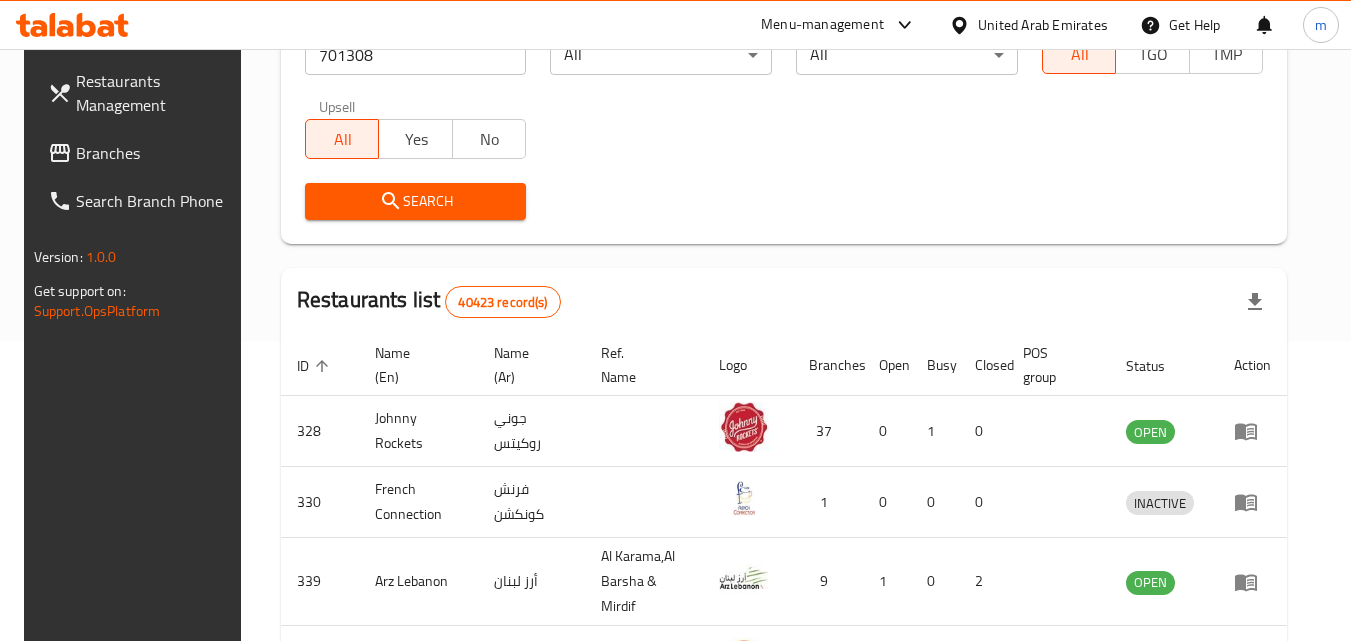 click on "Search" at bounding box center (416, 201) 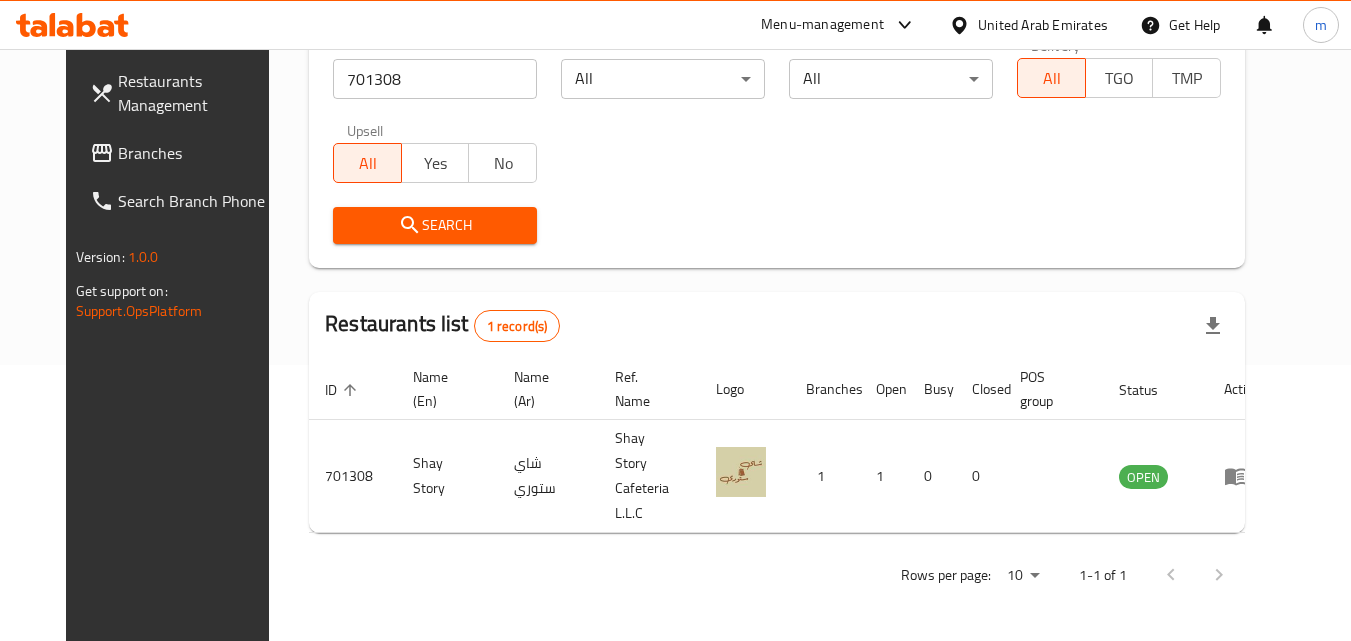 scroll, scrollTop: 234, scrollLeft: 0, axis: vertical 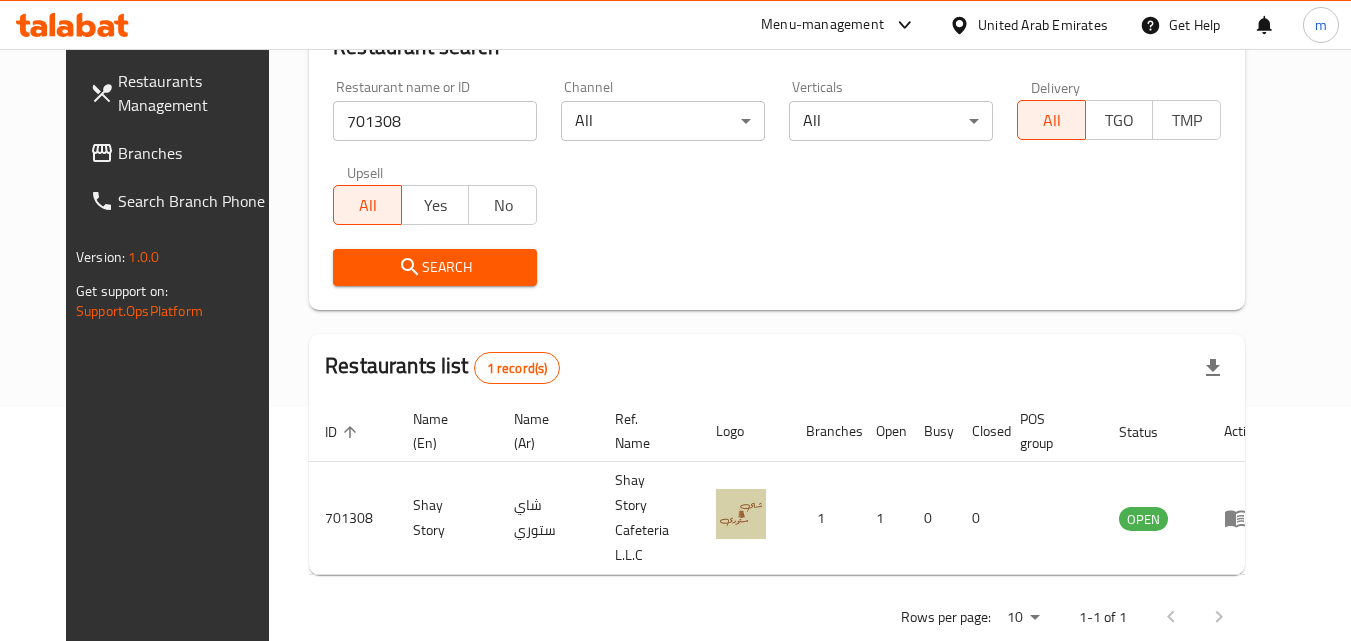 click on "United Arab Emirates" at bounding box center [1043, 25] 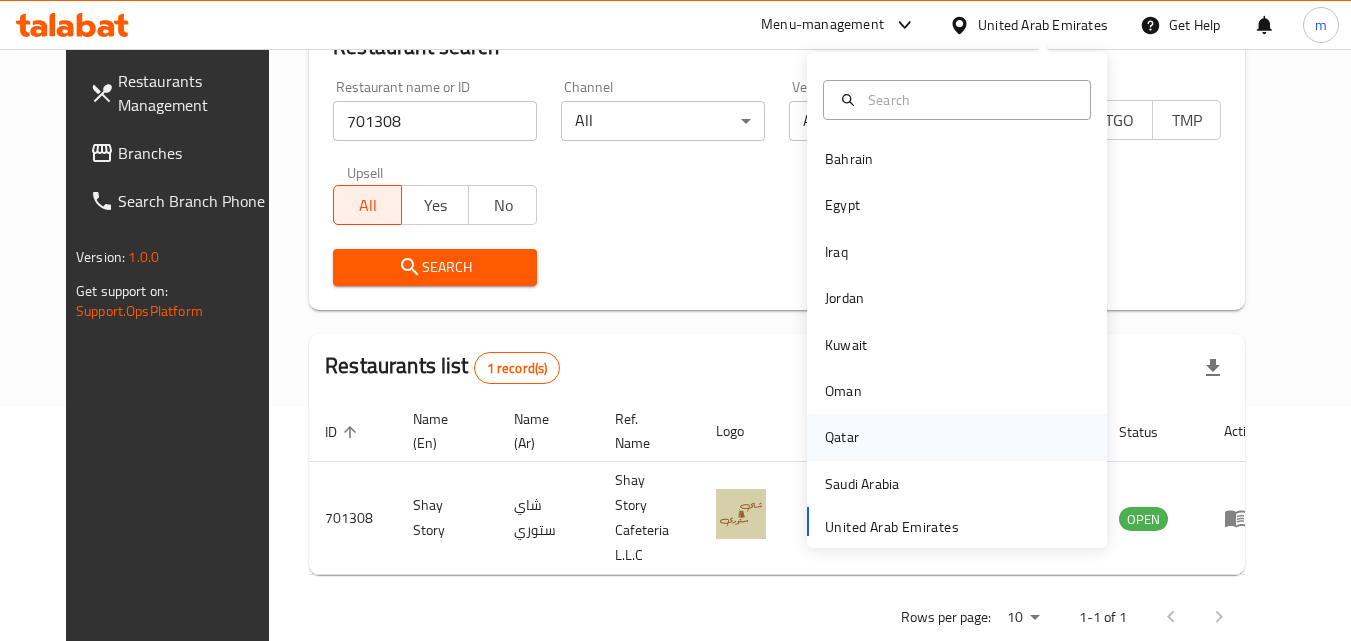 click on "Qatar" at bounding box center (842, 437) 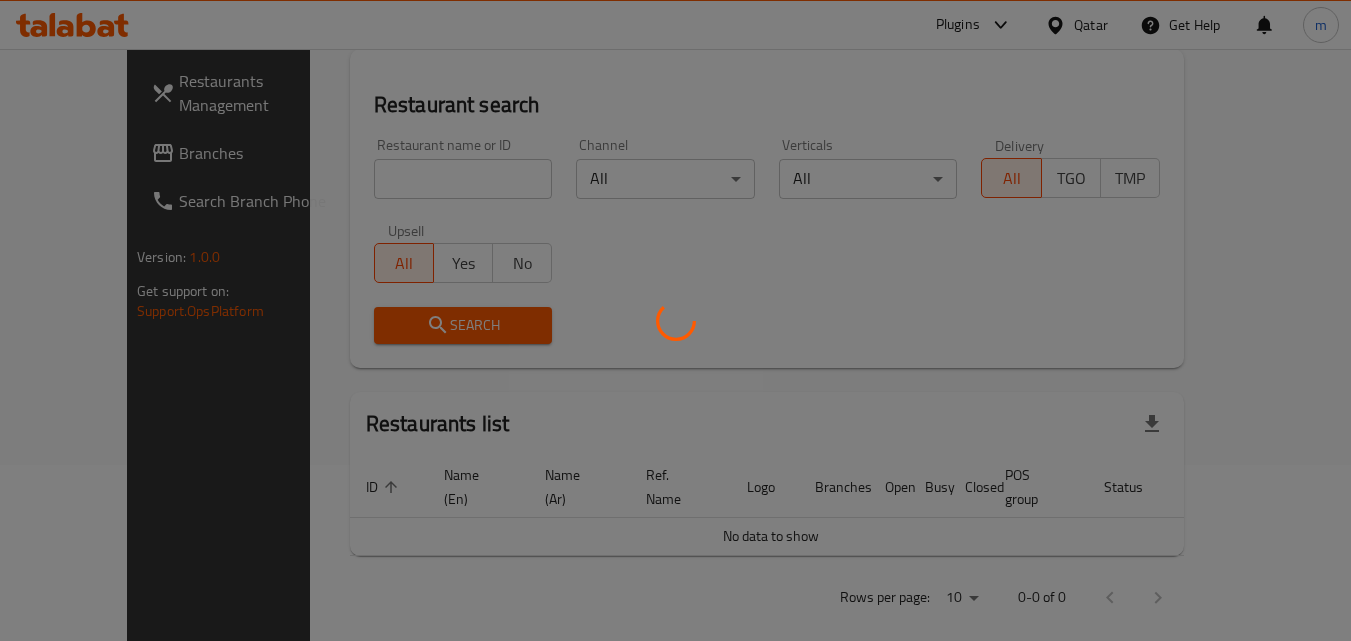 scroll, scrollTop: 234, scrollLeft: 0, axis: vertical 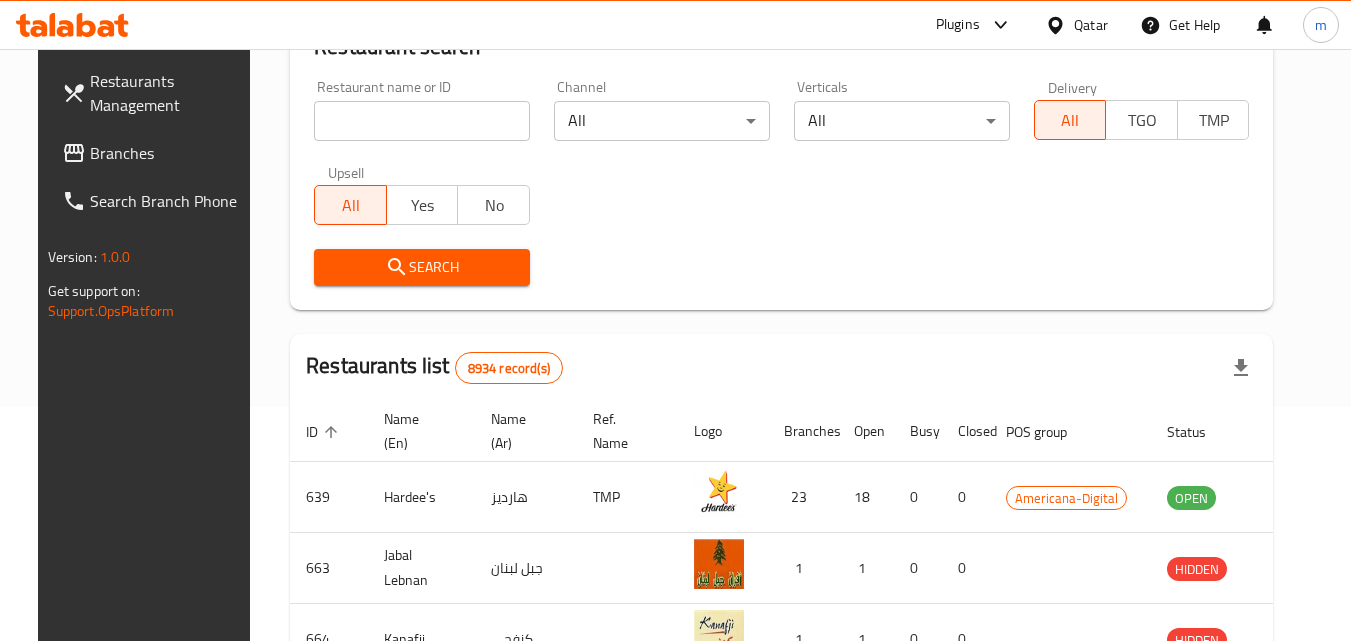click on "Branches" at bounding box center [169, 153] 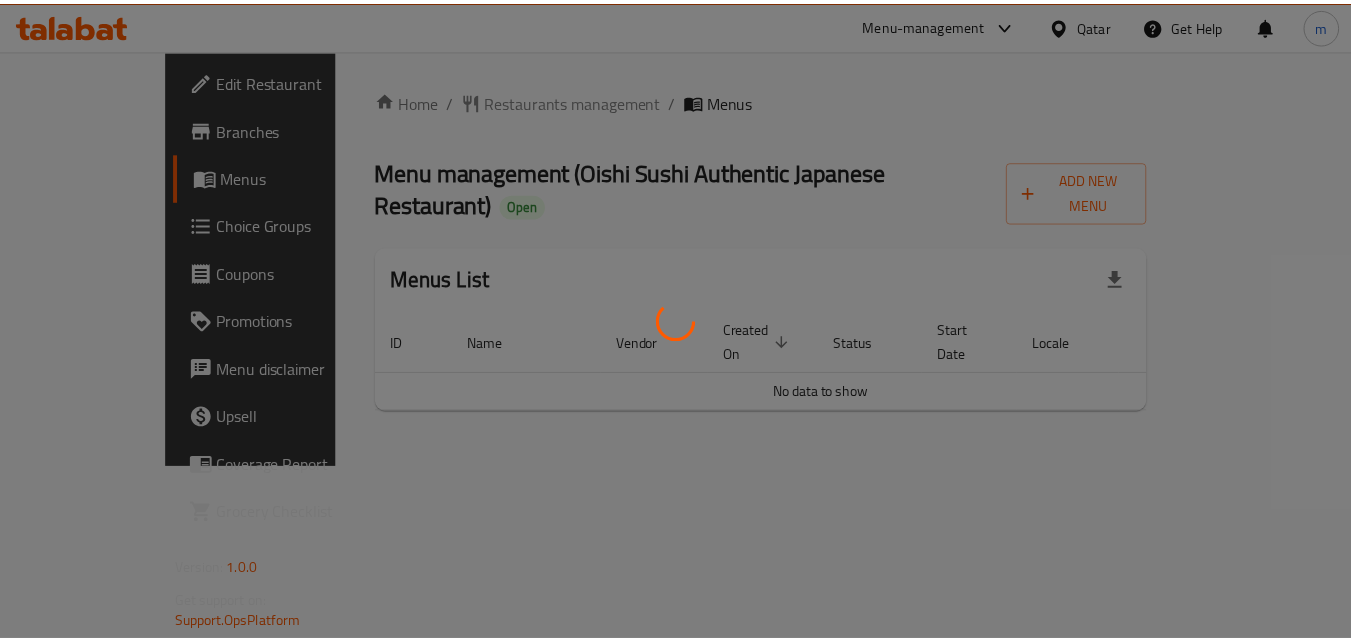 scroll, scrollTop: 0, scrollLeft: 0, axis: both 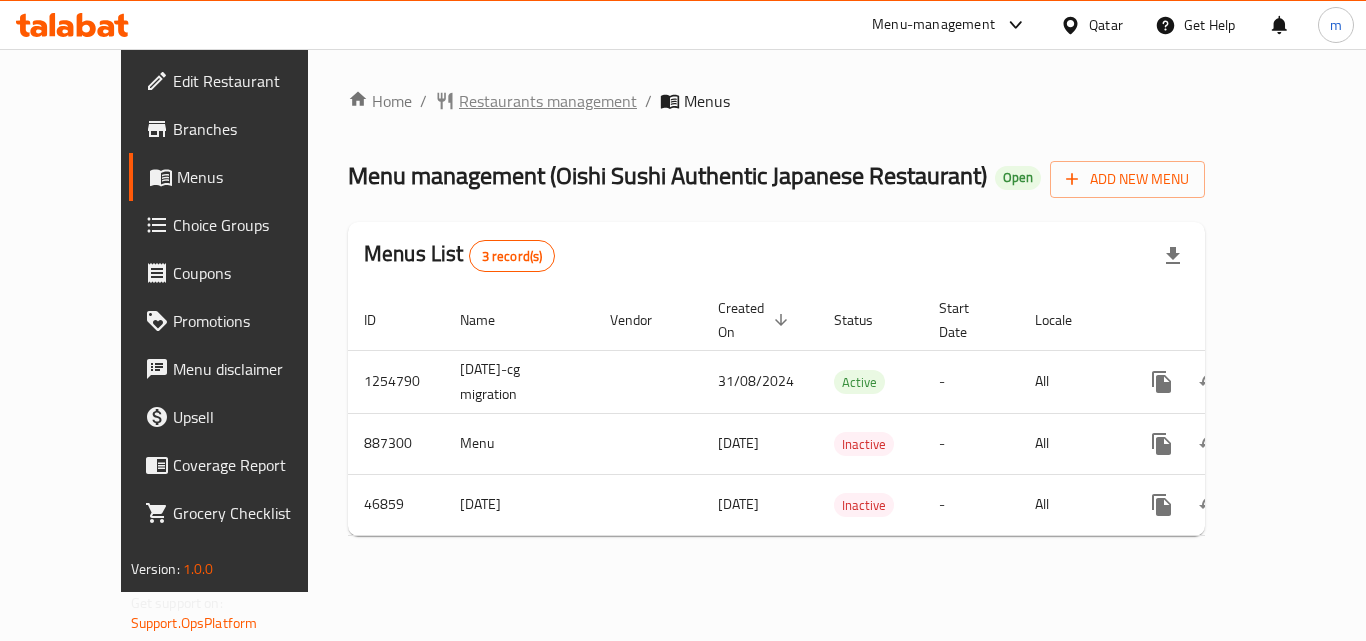 click on "Restaurants management" at bounding box center [548, 101] 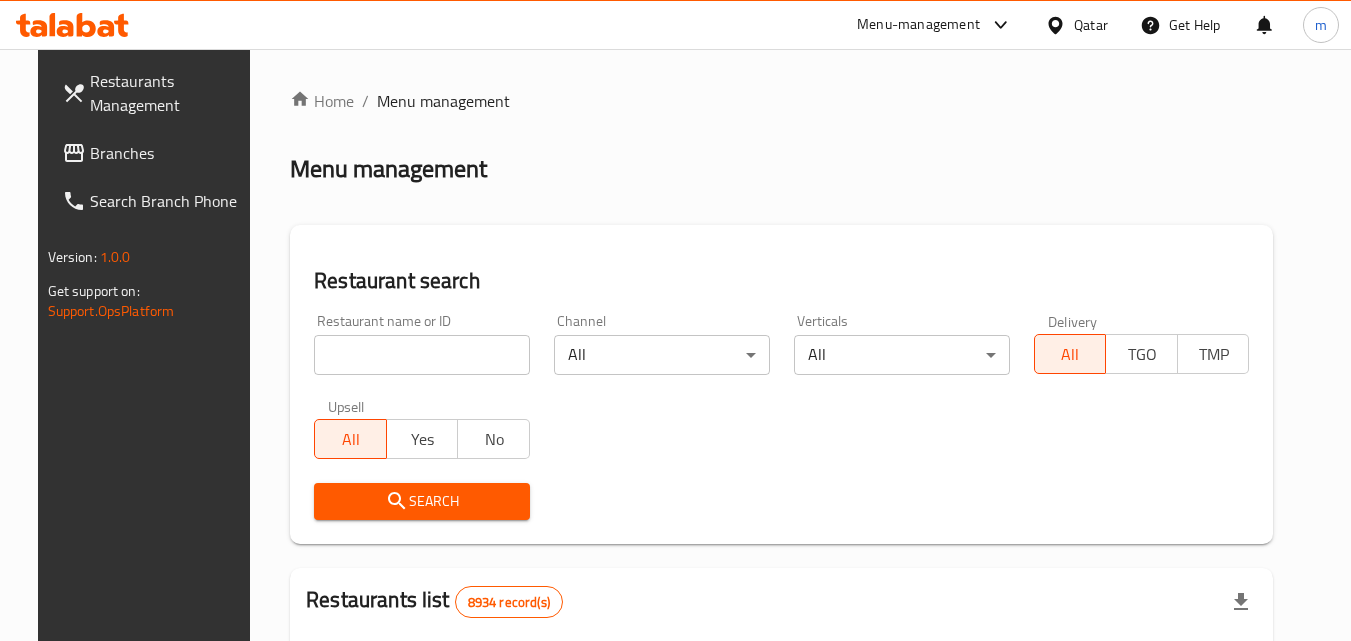 click at bounding box center (422, 355) 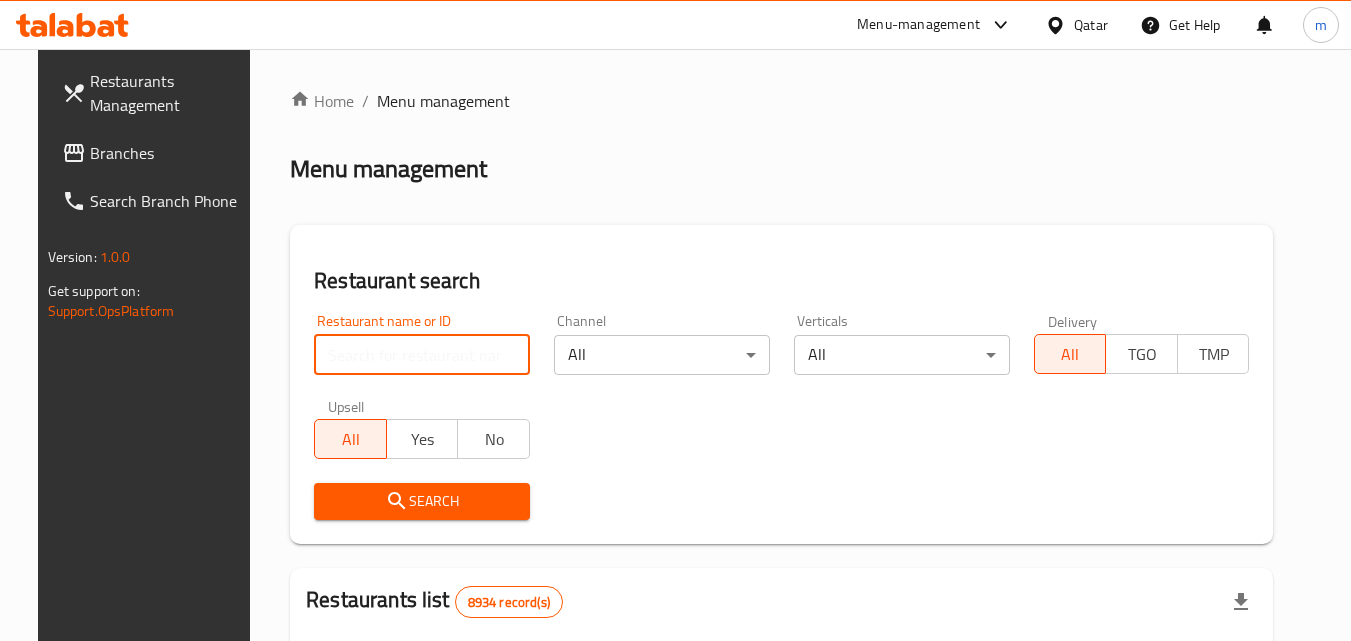 paste on "[ZIP]" 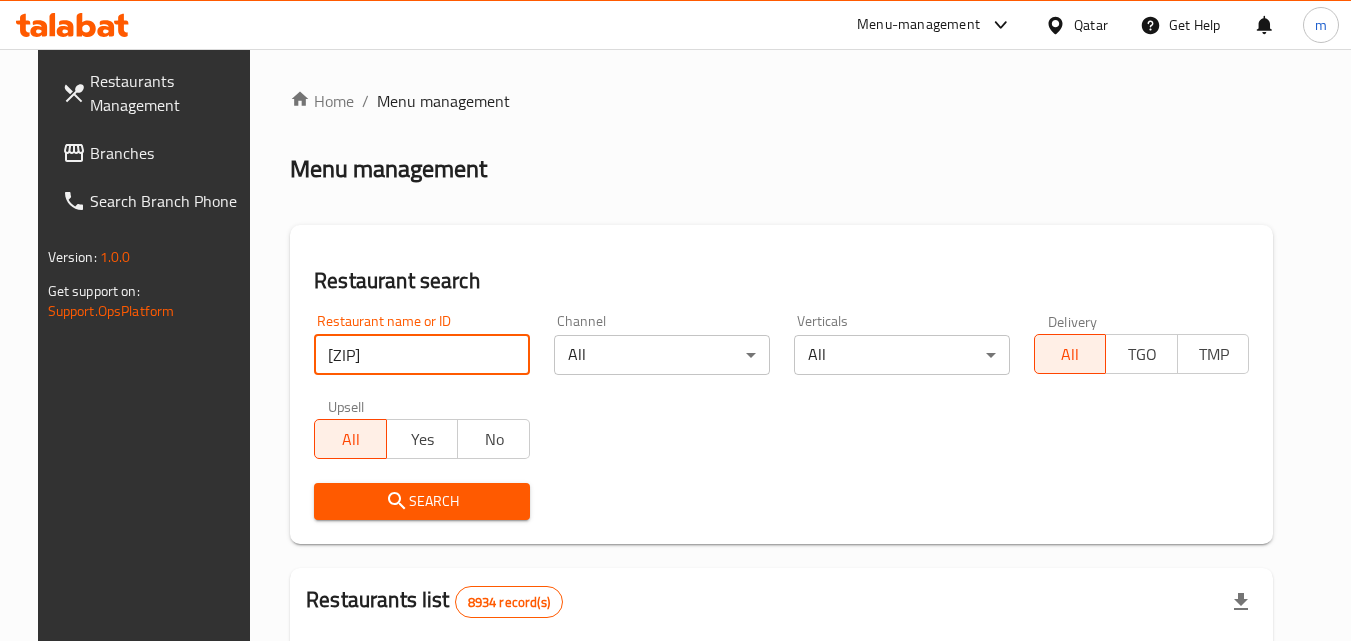 type on "[ZIP]" 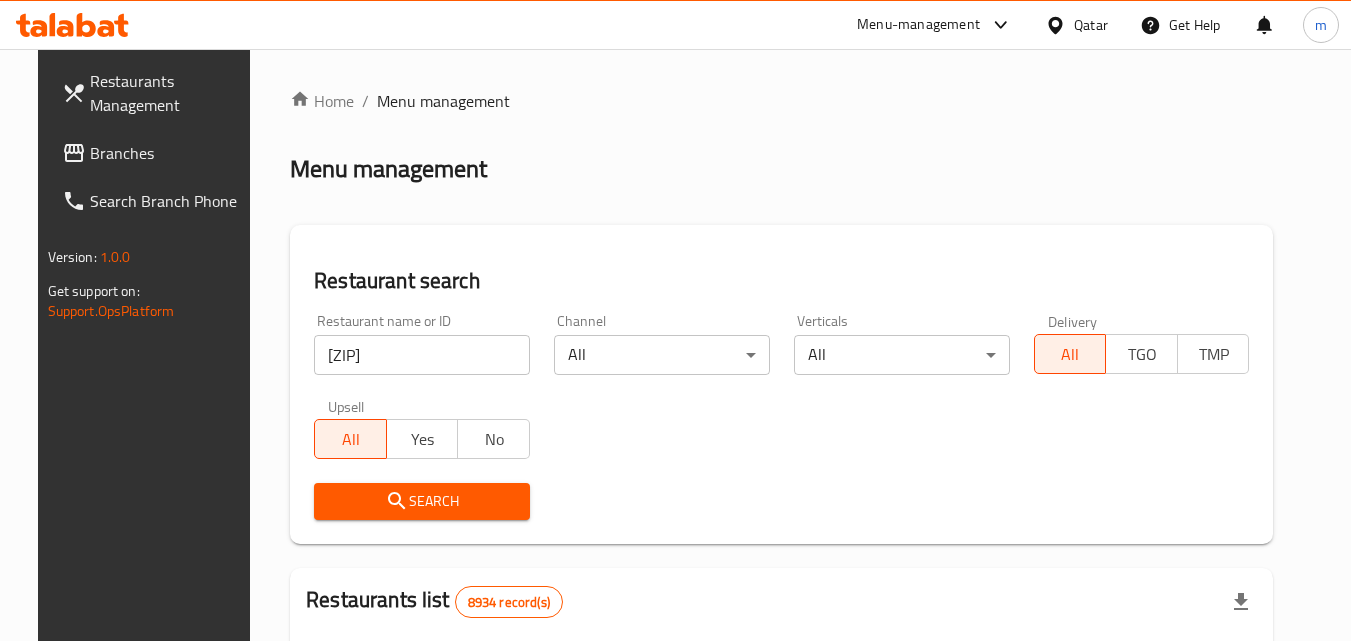 click on "Search" at bounding box center (422, 501) 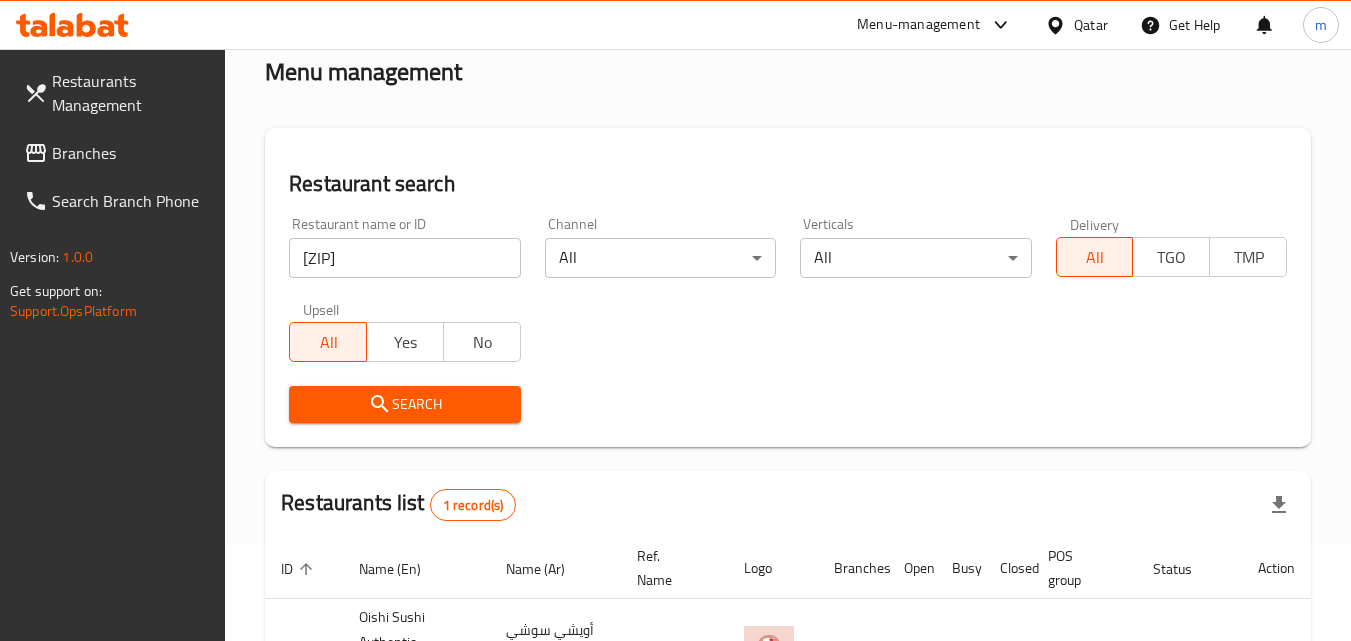 scroll, scrollTop: 0, scrollLeft: 0, axis: both 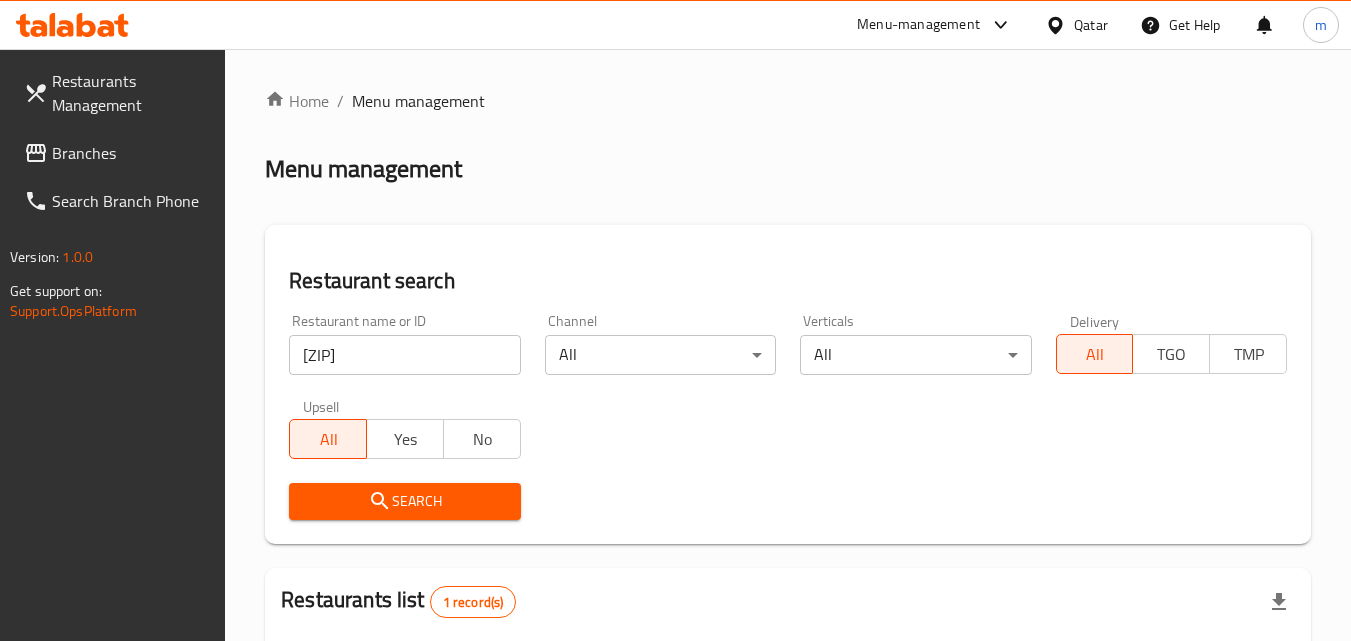 click at bounding box center [1059, 25] 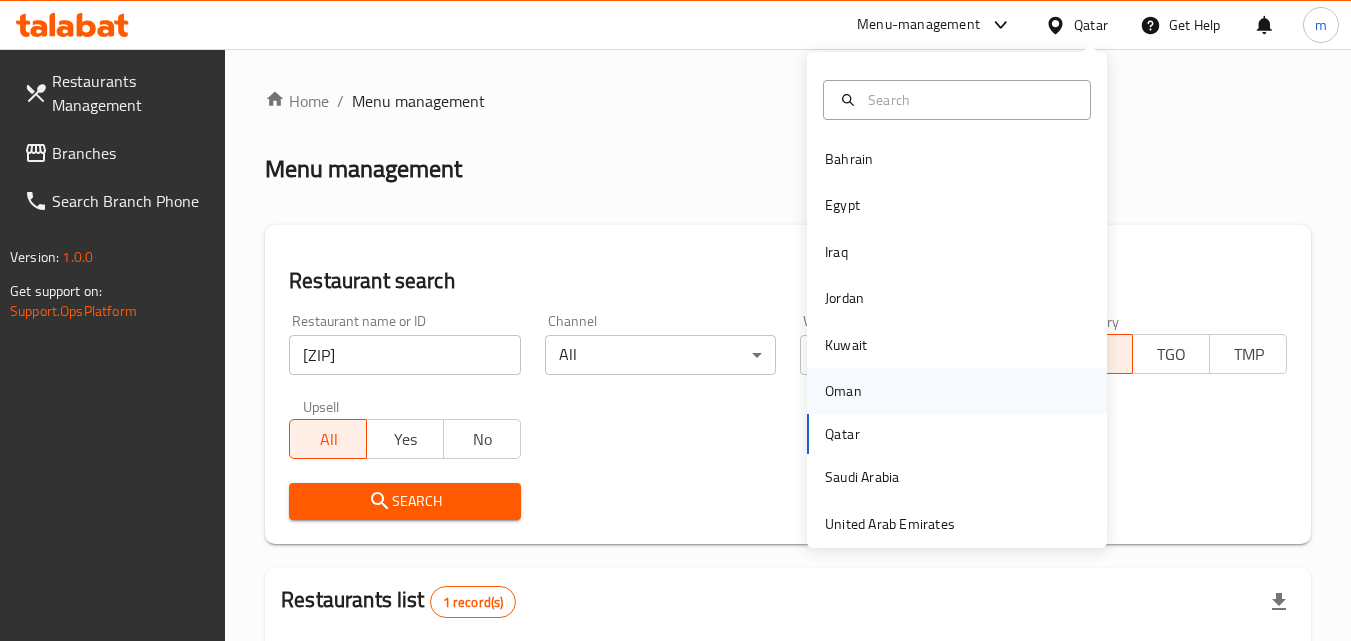 click on "Oman" at bounding box center (843, 391) 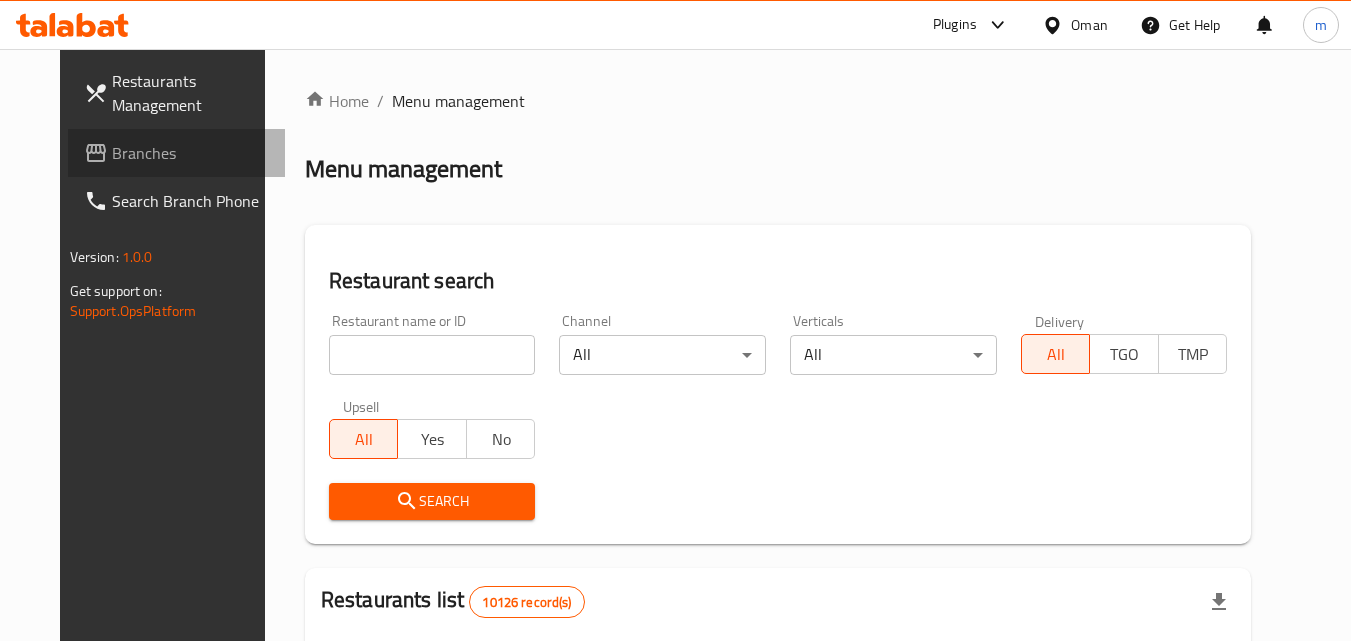 click on "Branches" at bounding box center (191, 153) 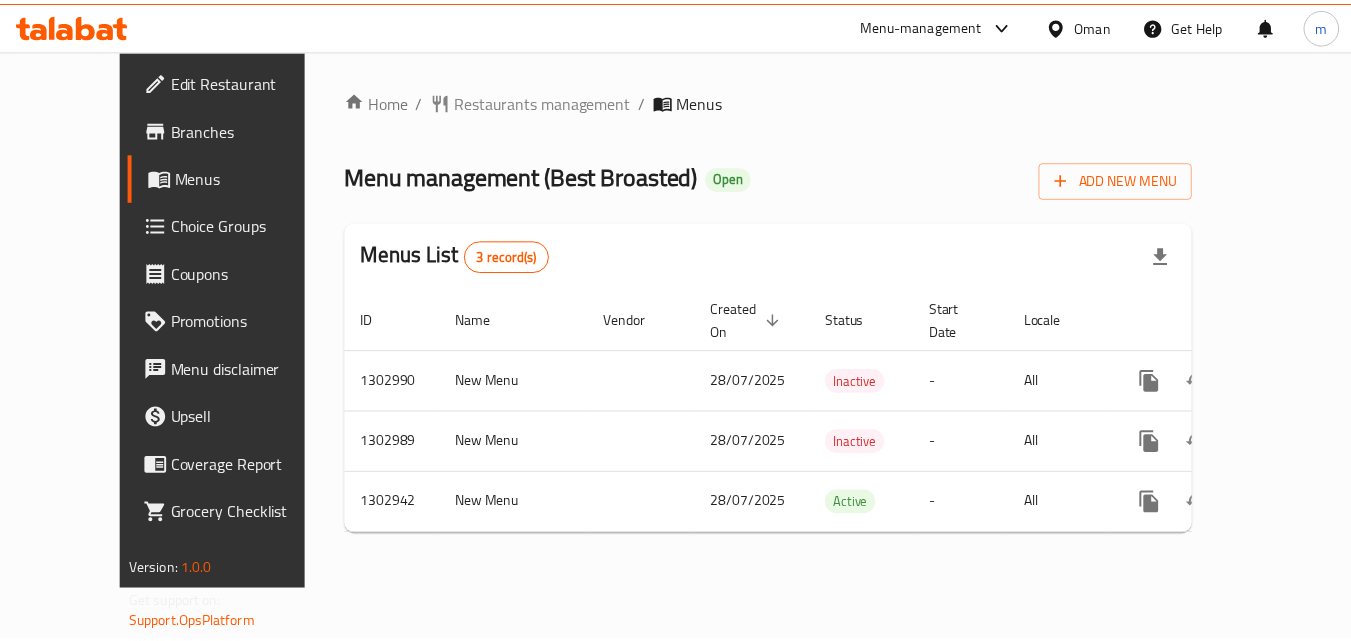 scroll, scrollTop: 0, scrollLeft: 0, axis: both 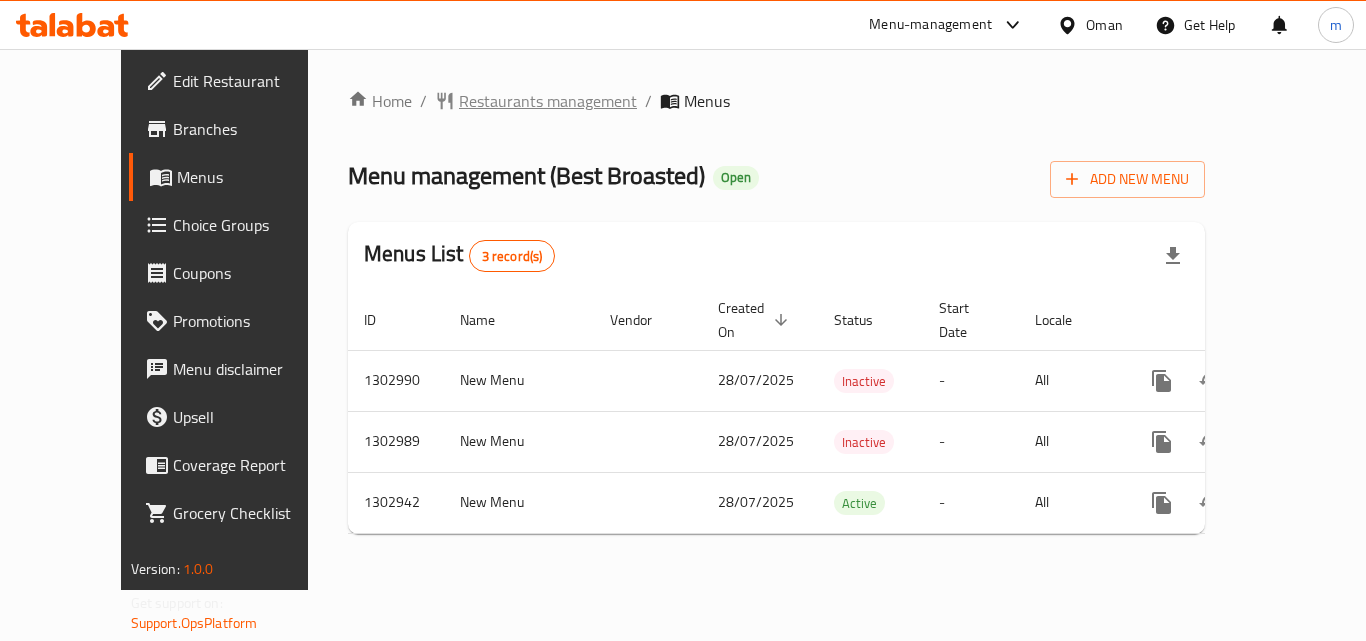 click on "Restaurants management" at bounding box center [548, 101] 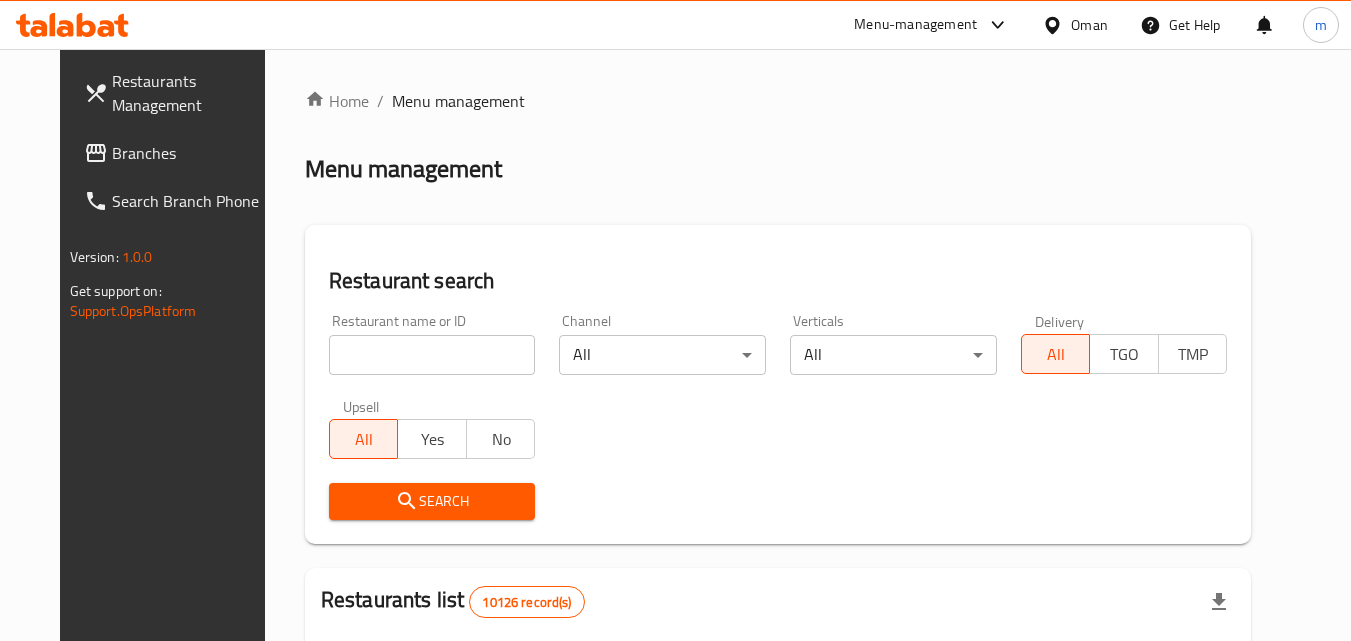 click at bounding box center [432, 355] 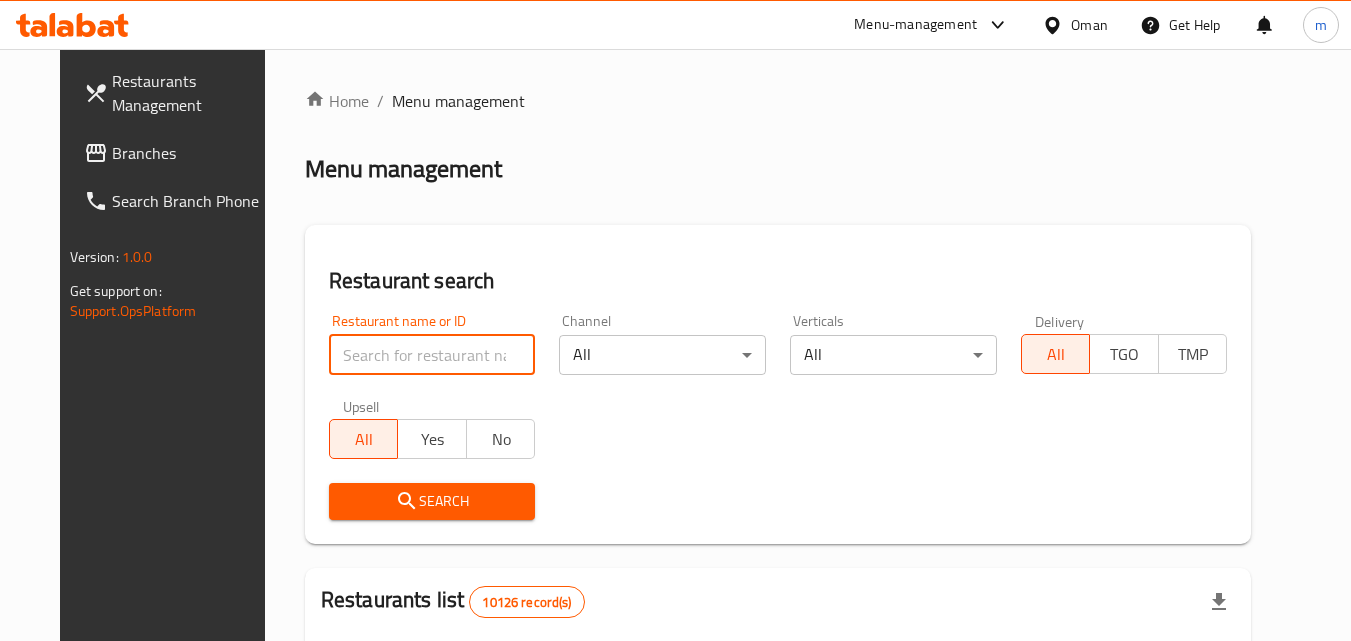 paste on "702622" 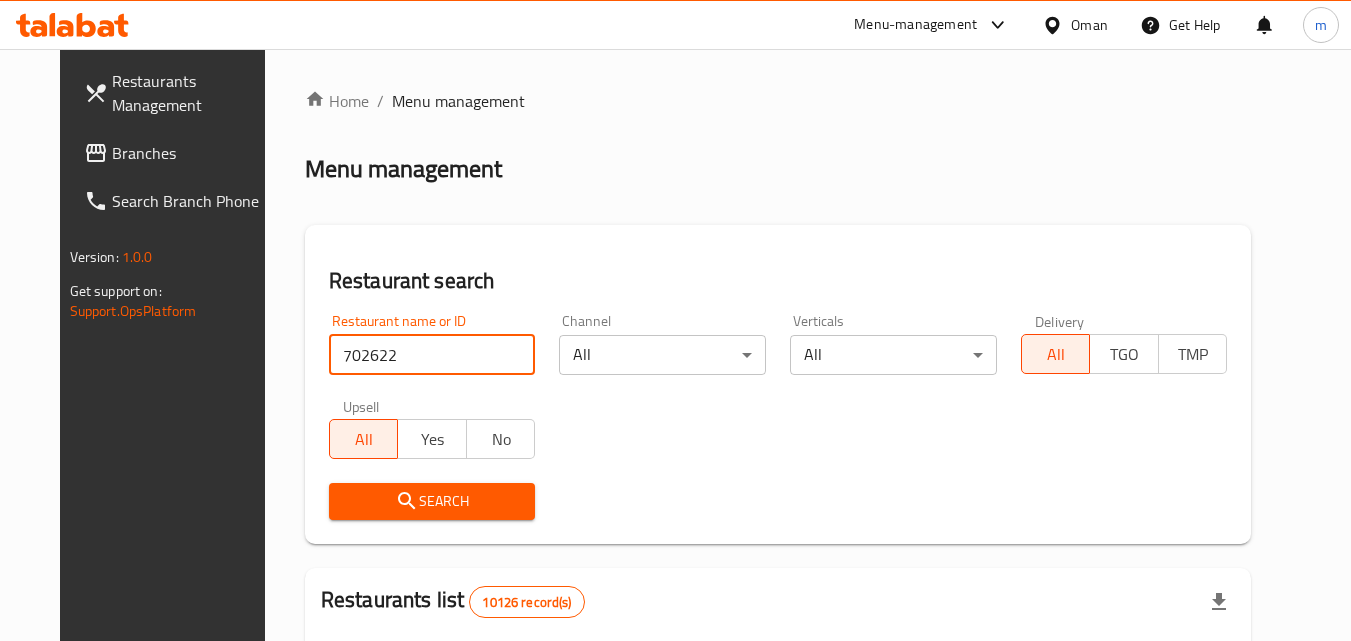 type on "702622" 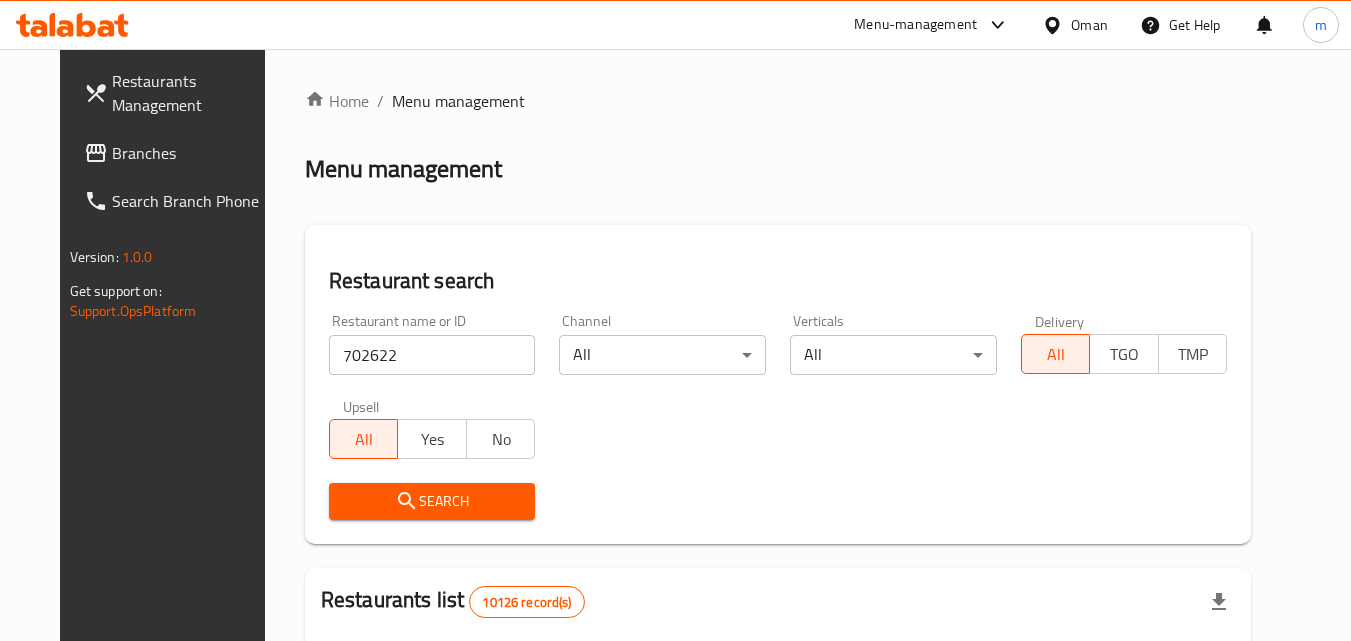 click on "Search" at bounding box center [432, 501] 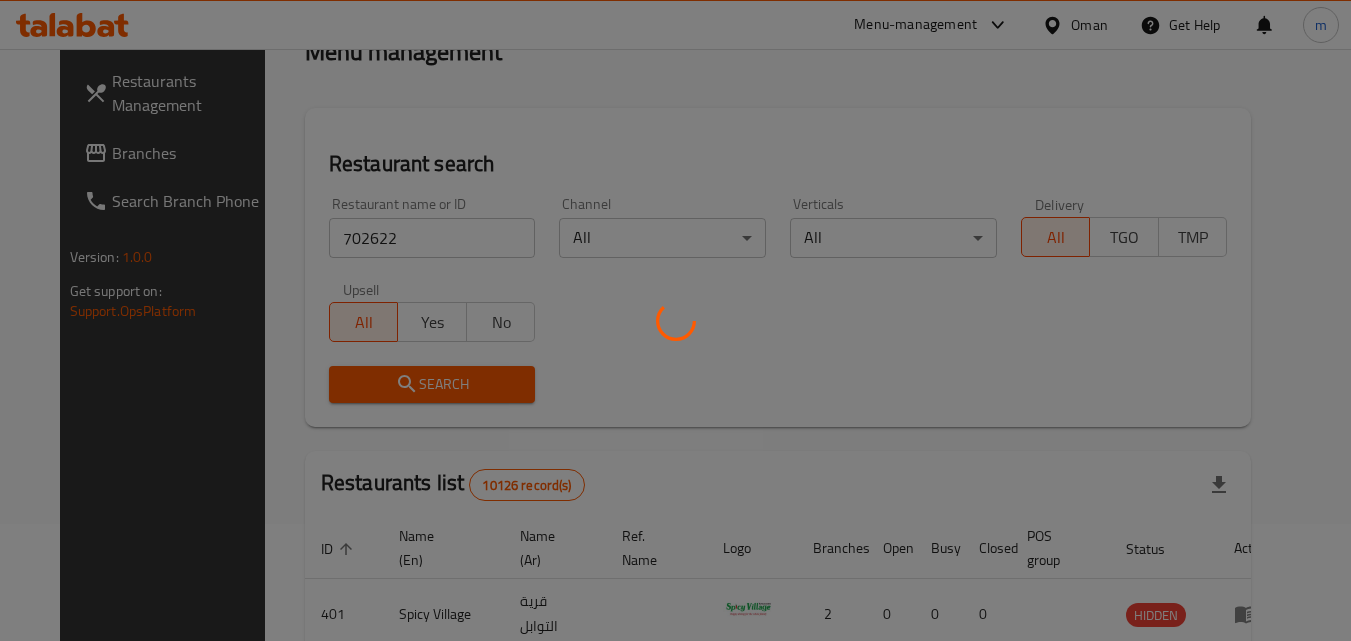 scroll, scrollTop: 234, scrollLeft: 0, axis: vertical 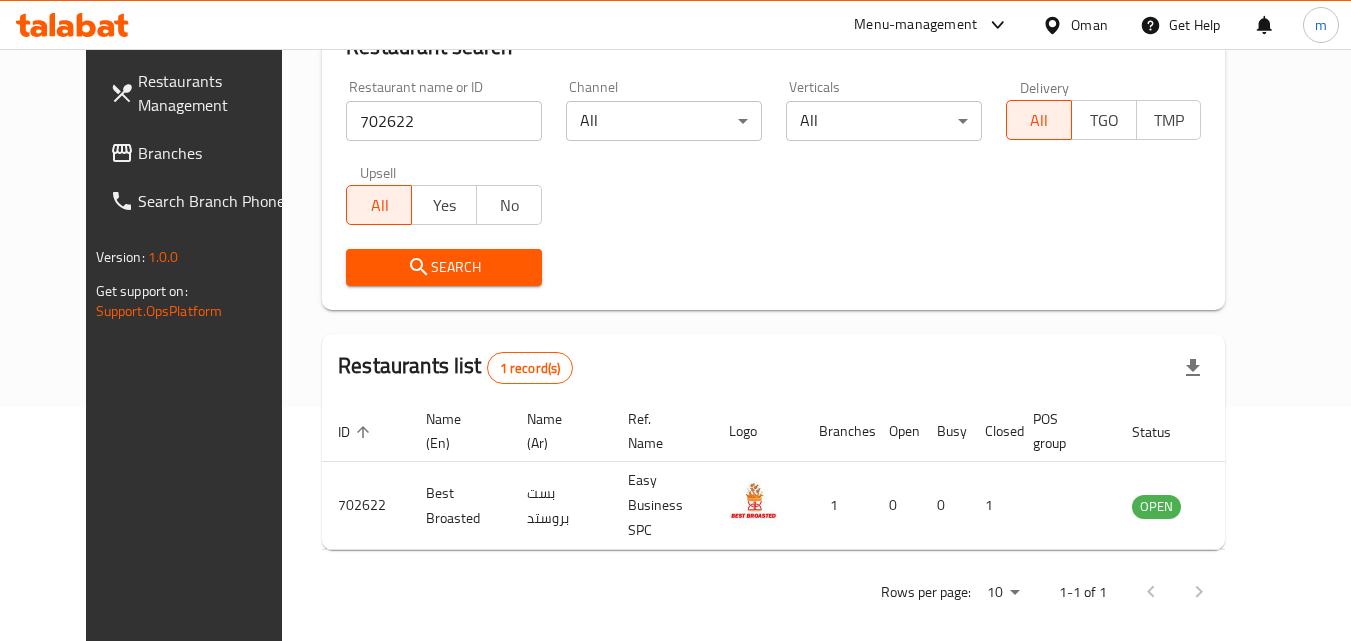 click on "Oman" at bounding box center (1089, 25) 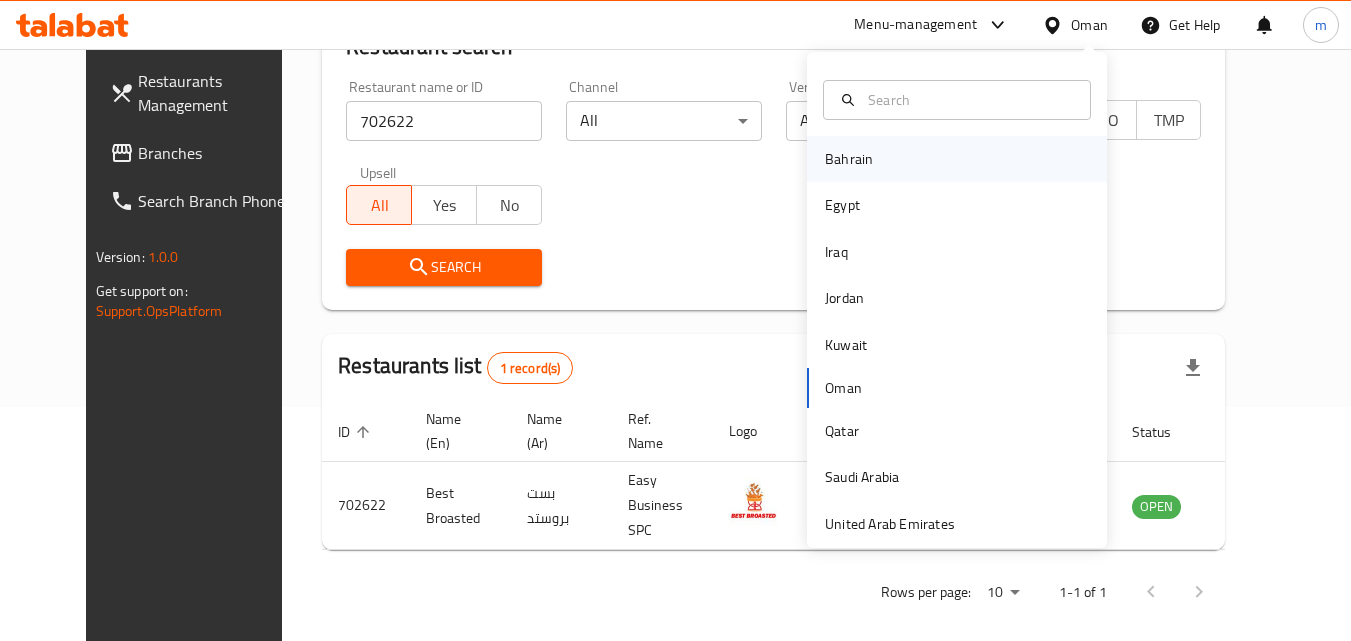 click on "Bahrain" at bounding box center [849, 159] 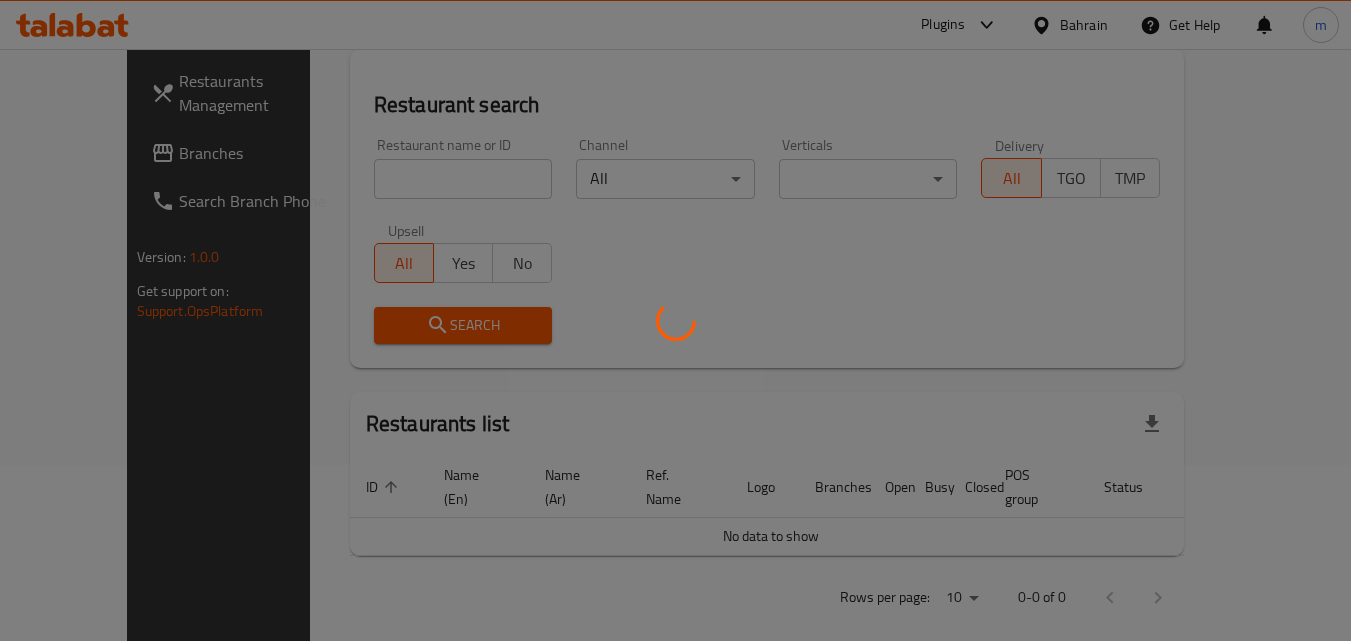 scroll, scrollTop: 234, scrollLeft: 0, axis: vertical 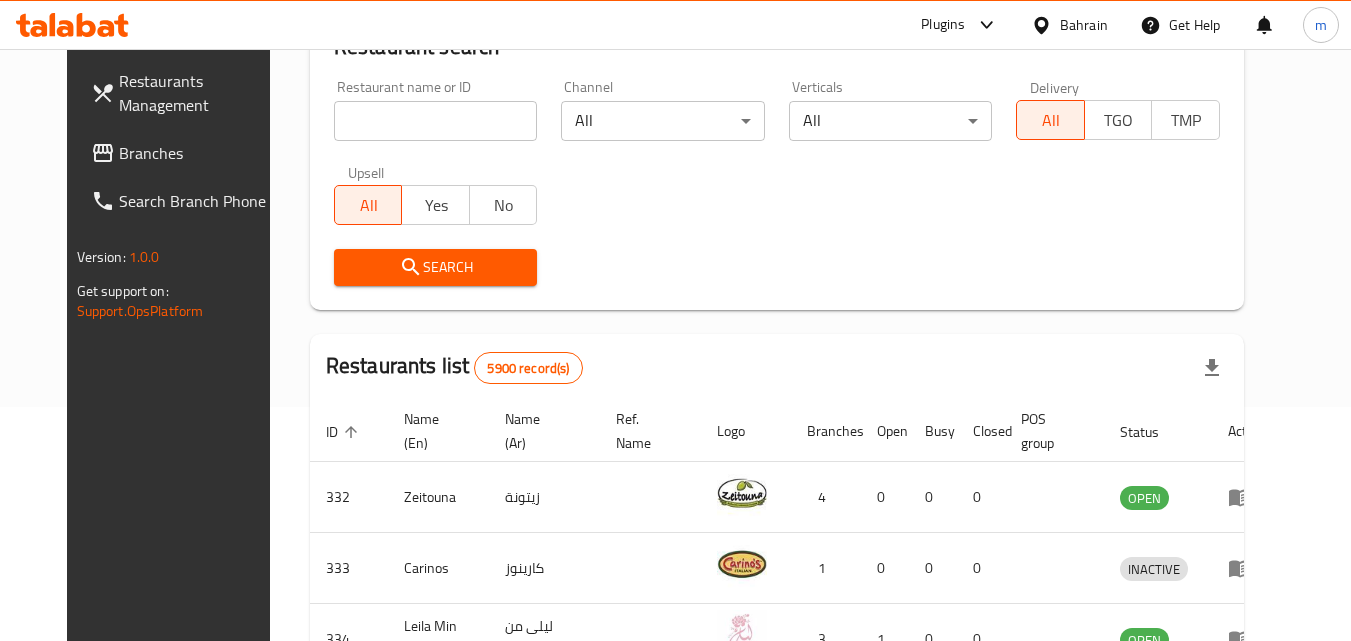 click at bounding box center [436, 121] 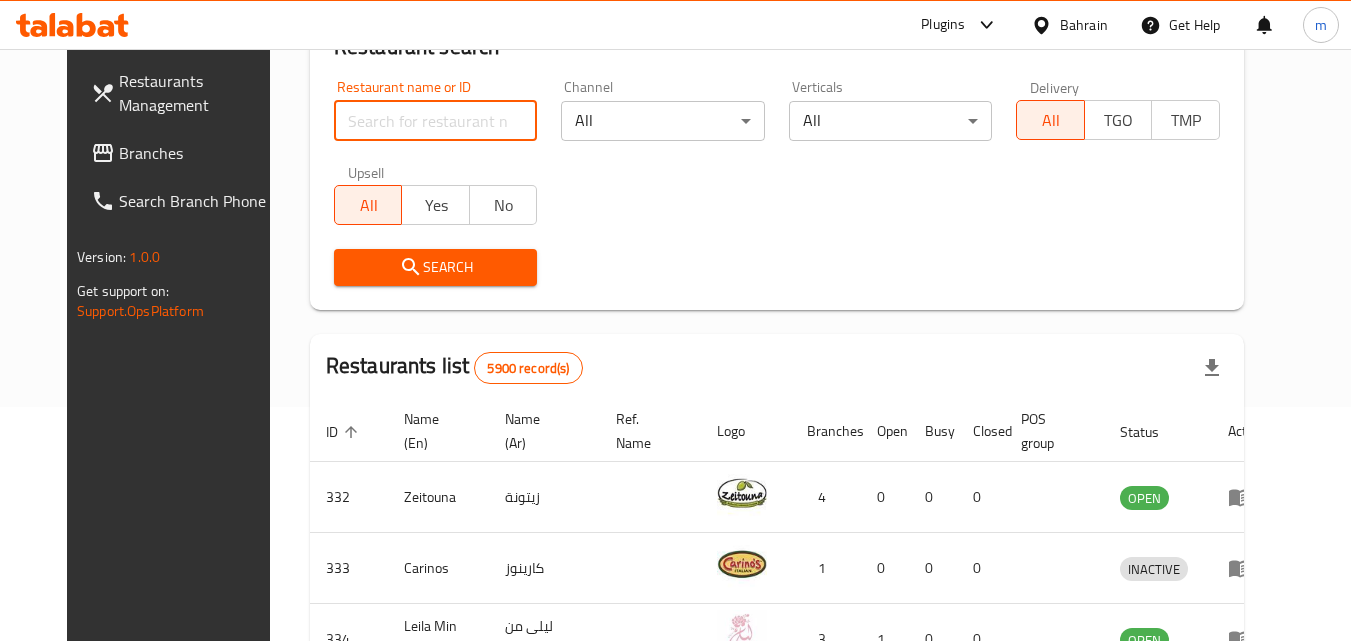 paste on "736411" 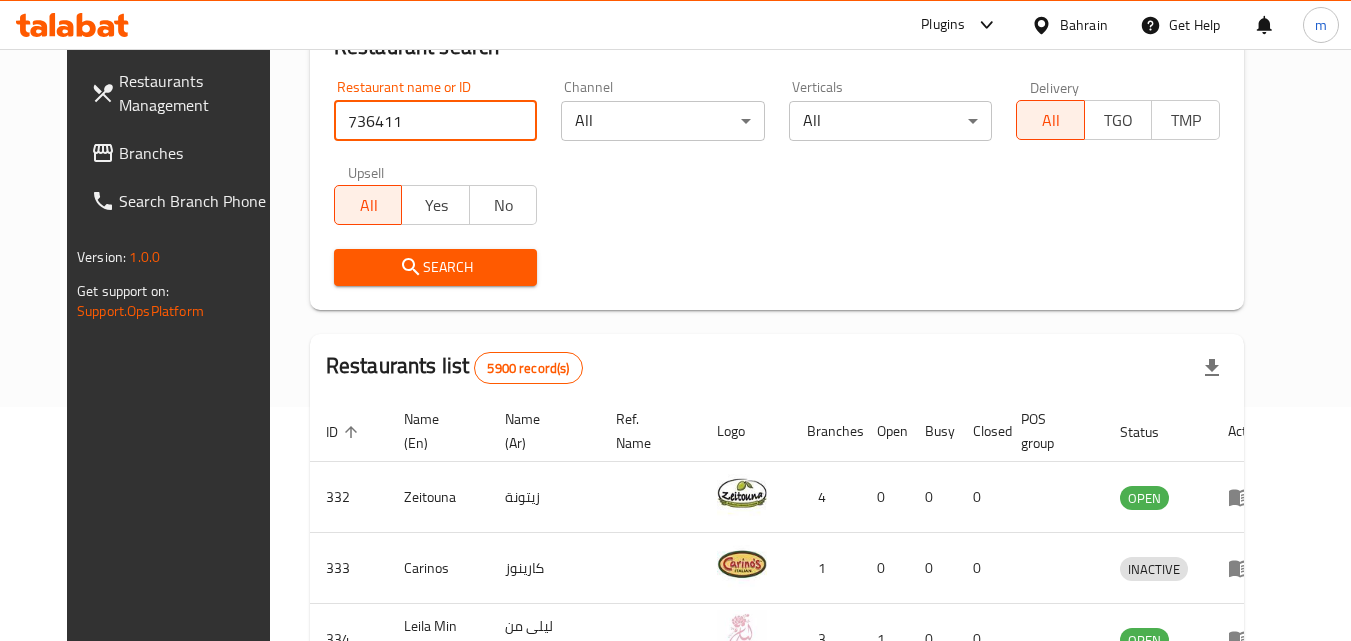 type on "736411" 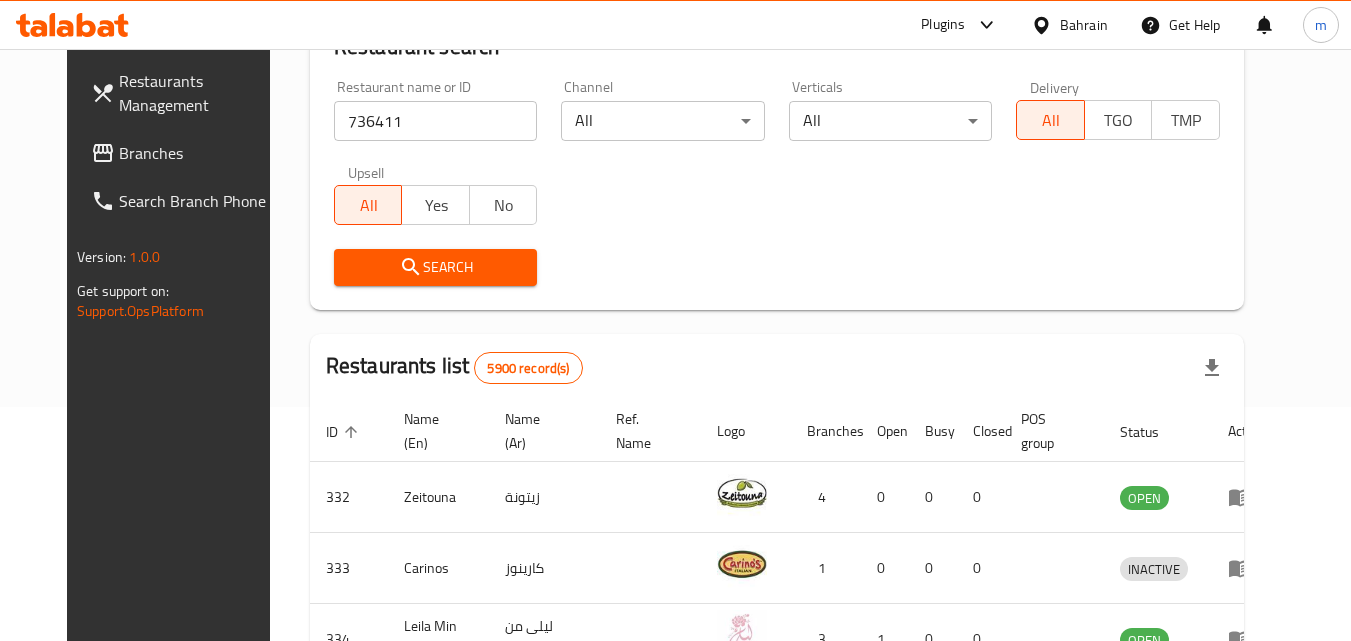click 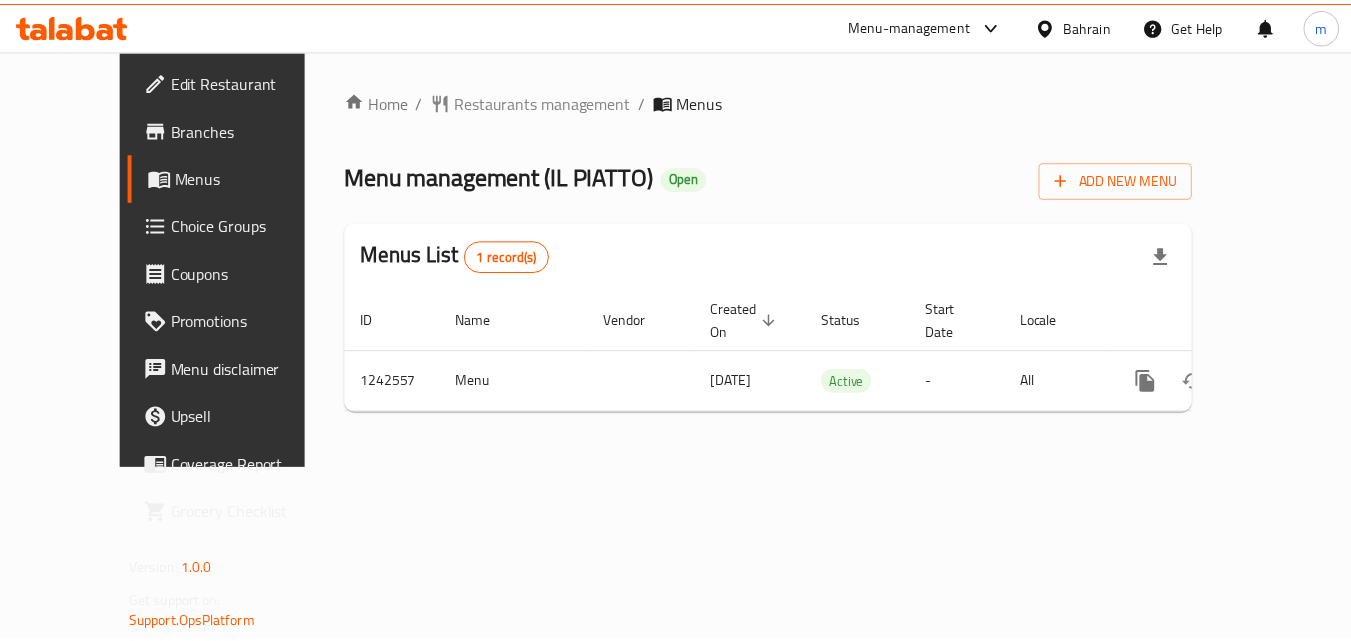 scroll, scrollTop: 0, scrollLeft: 0, axis: both 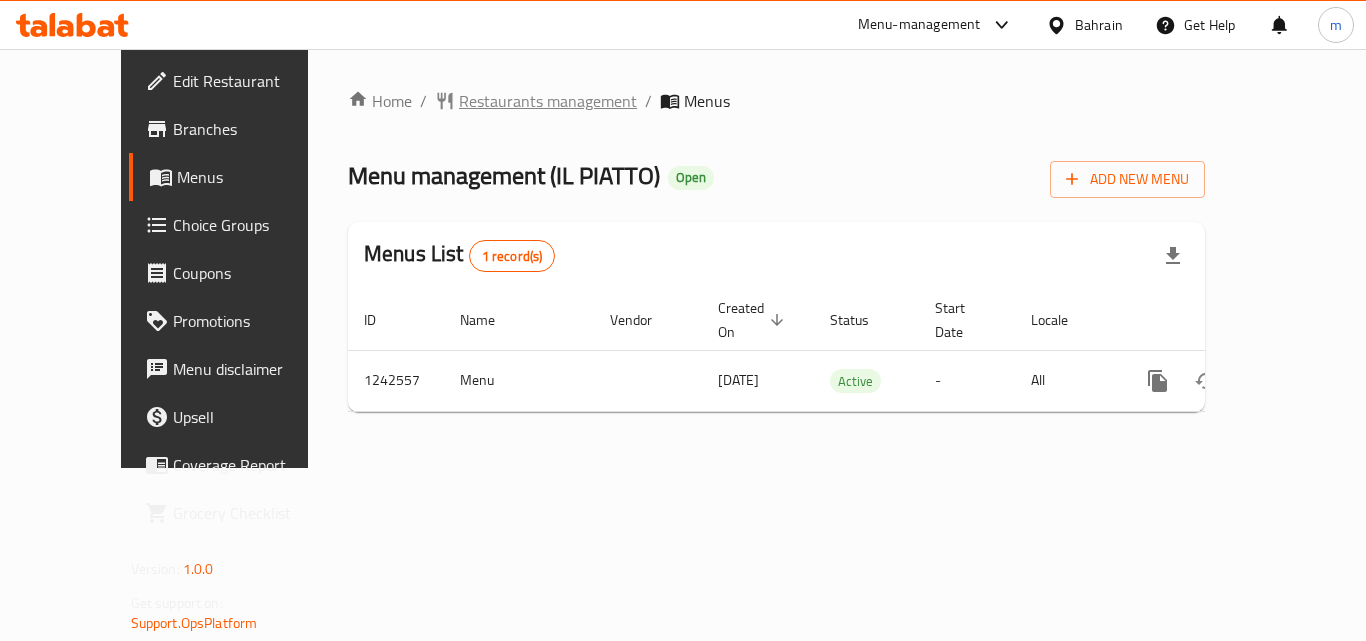 click on "Restaurants management" at bounding box center (548, 101) 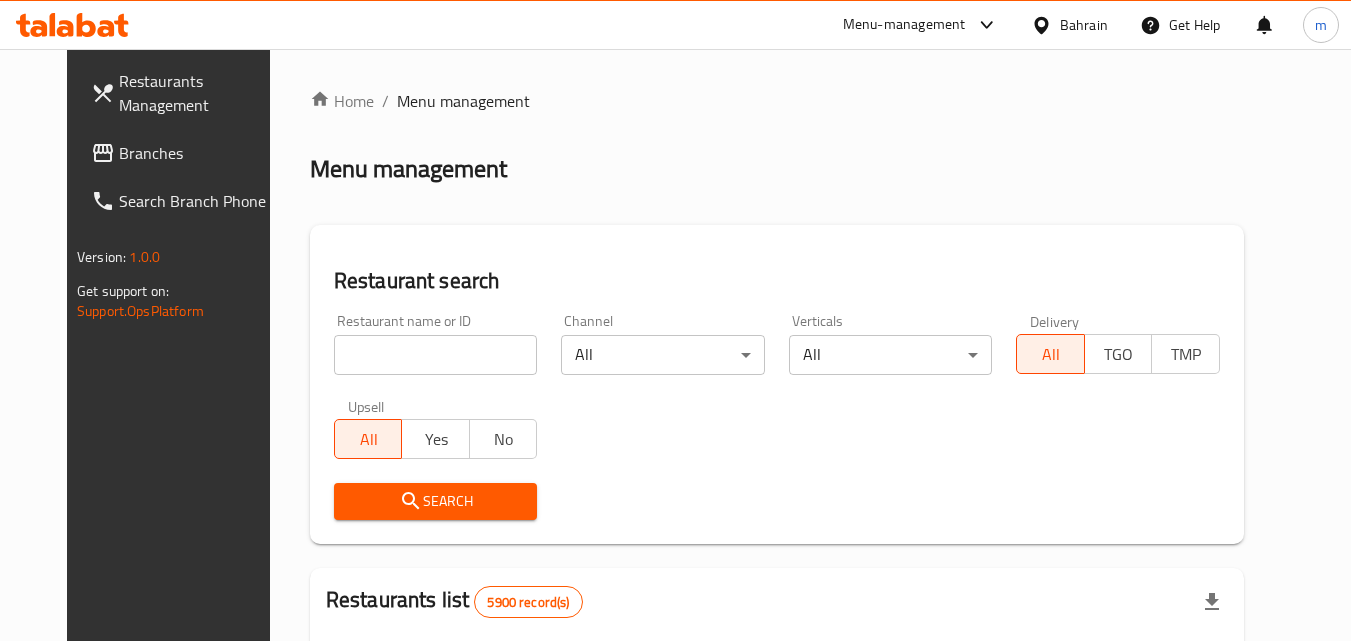 click at bounding box center [436, 355] 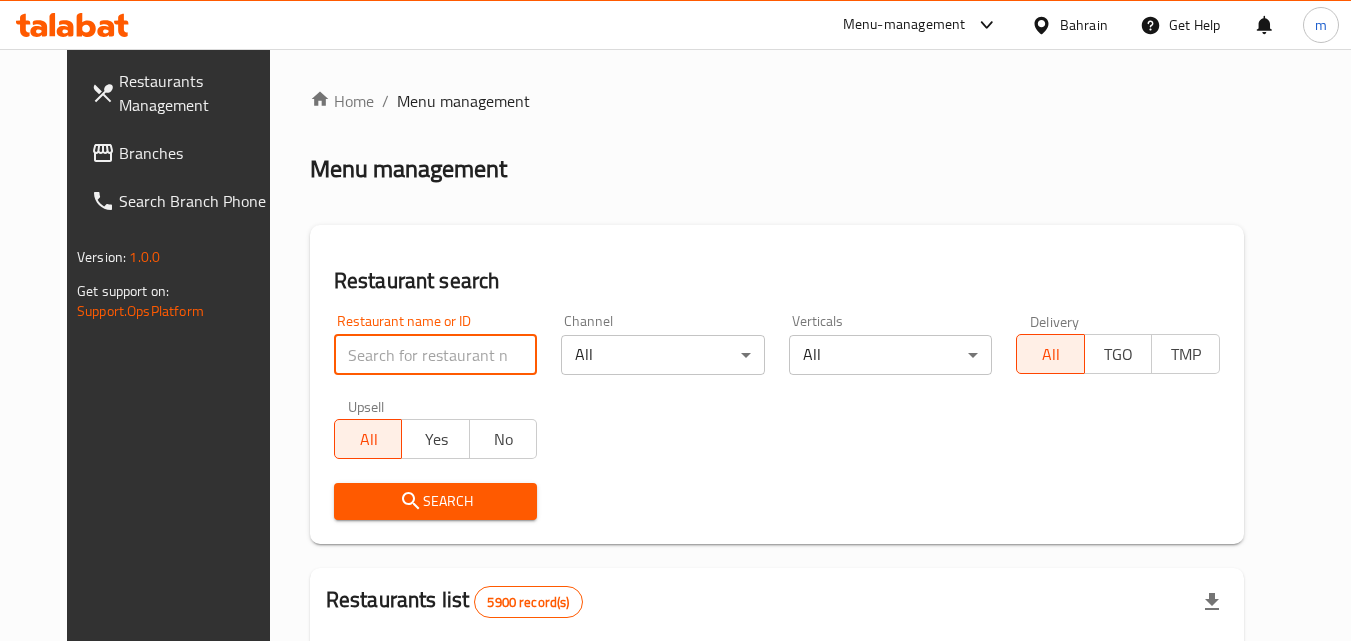 paste on "681182" 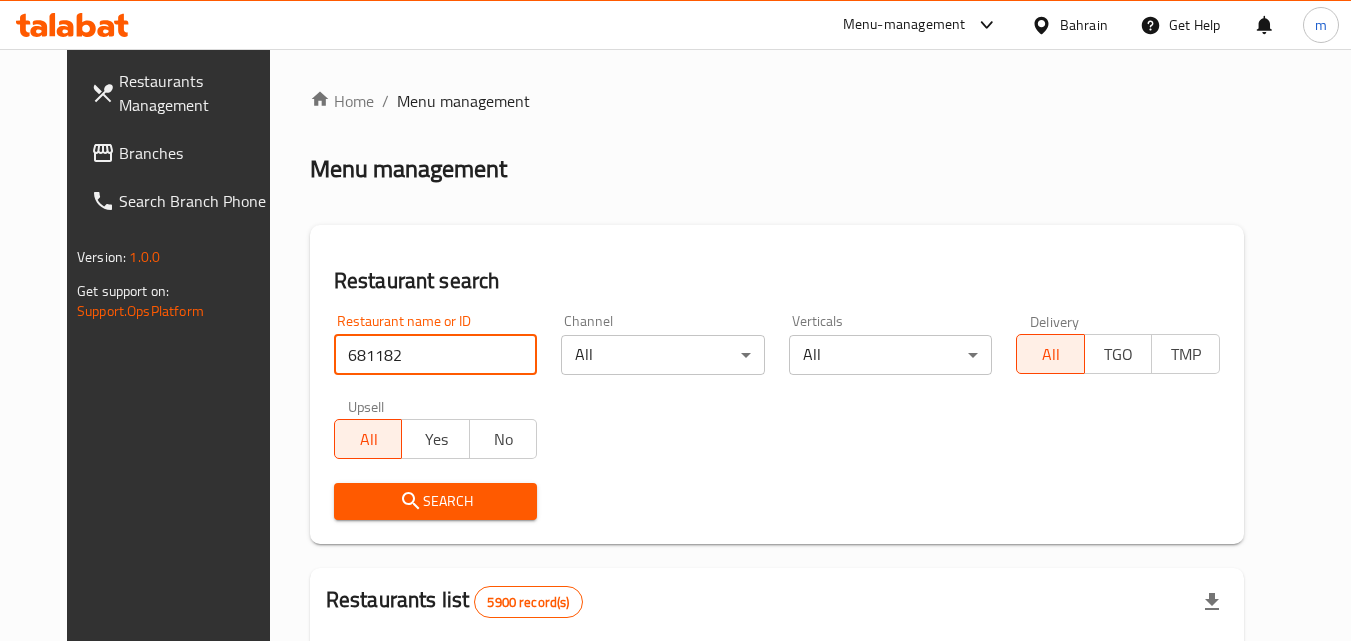 type on "681182" 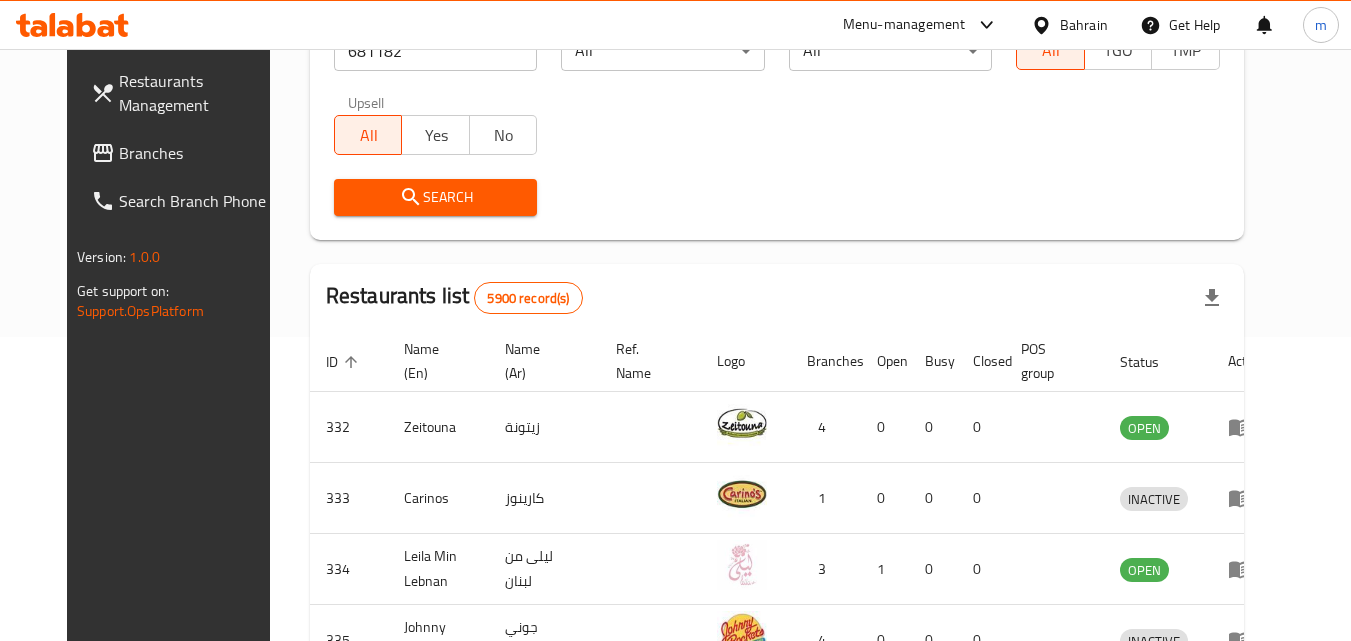 scroll, scrollTop: 300, scrollLeft: 0, axis: vertical 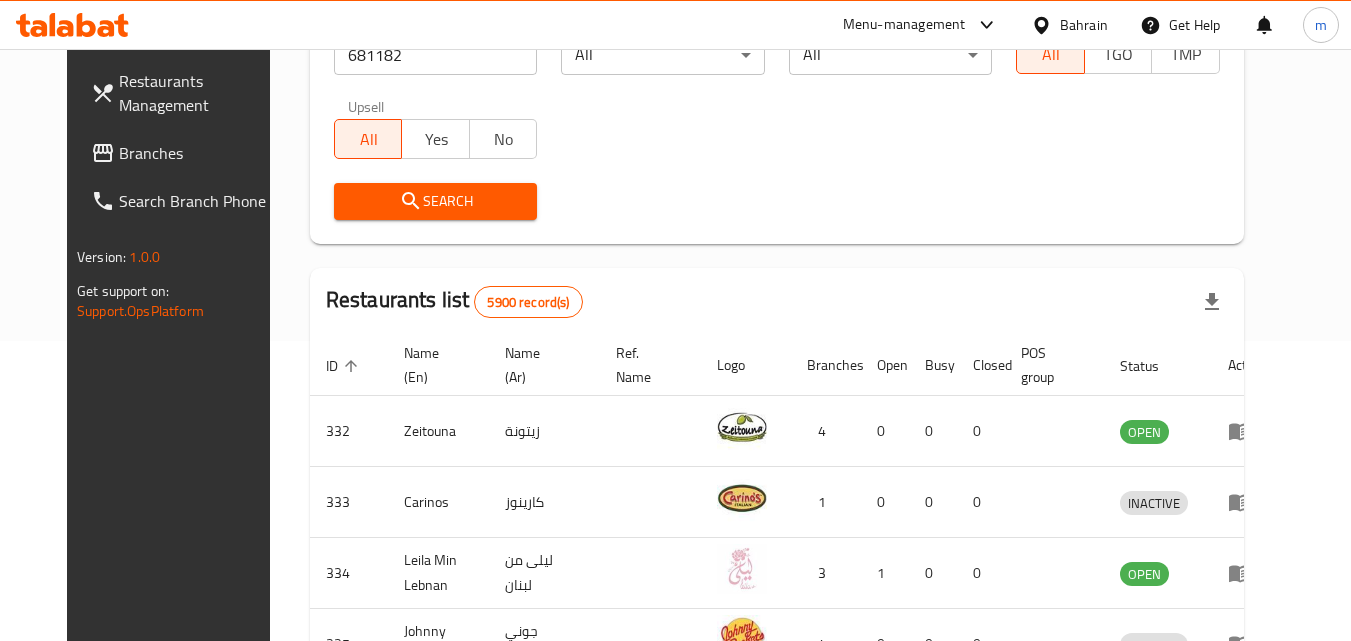 click on "Search" at bounding box center [436, 201] 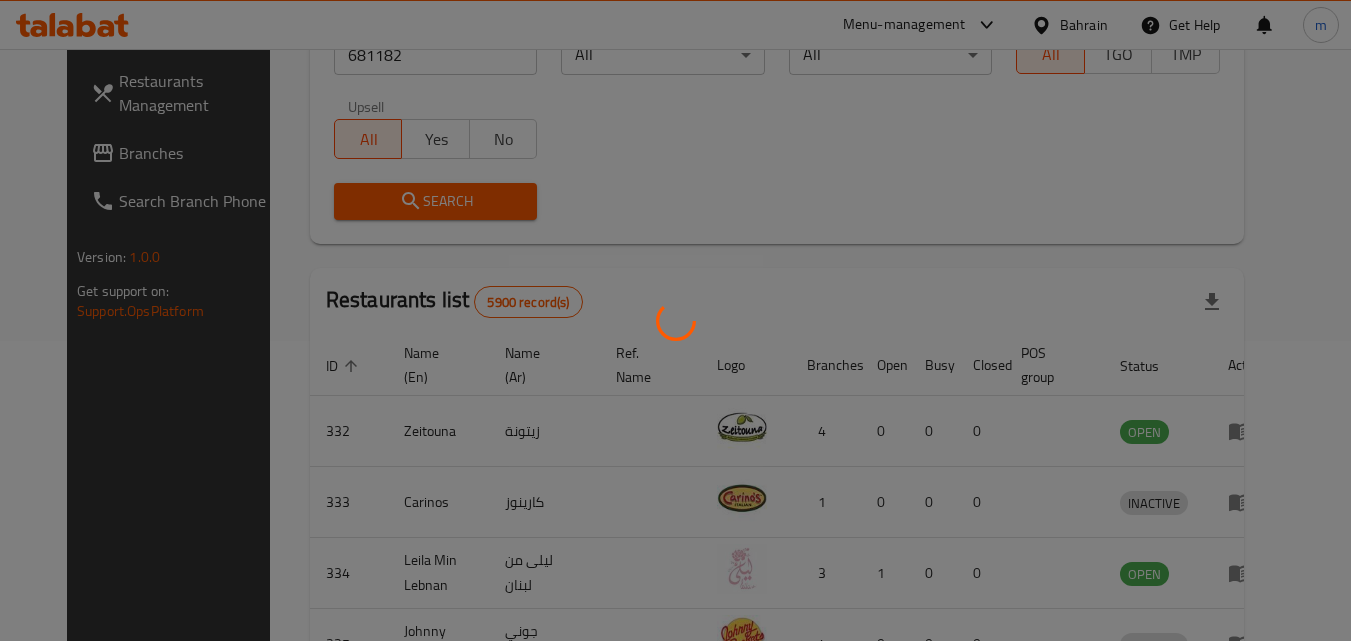 scroll, scrollTop: 234, scrollLeft: 0, axis: vertical 